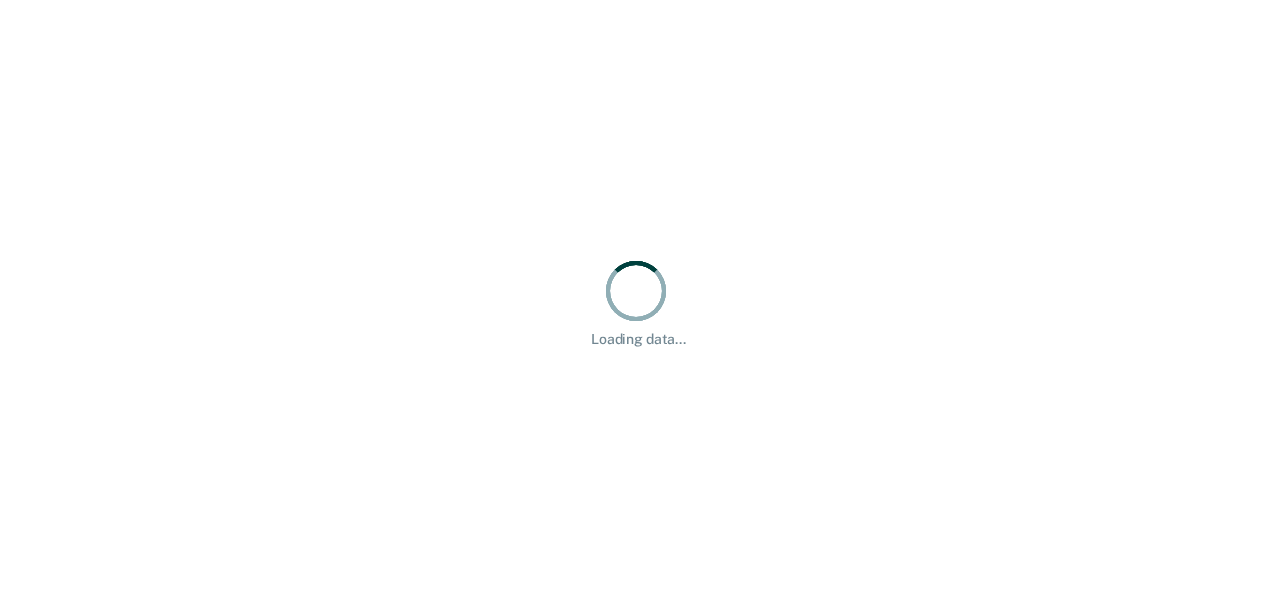 scroll, scrollTop: 0, scrollLeft: 0, axis: both 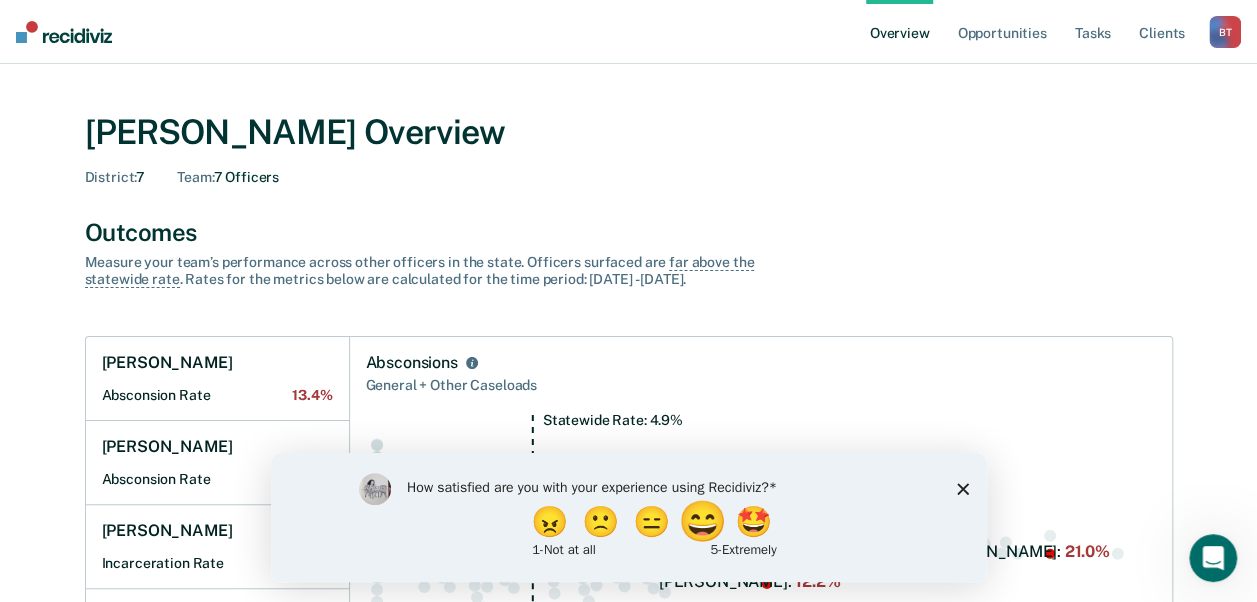 click on "😄" at bounding box center (703, 521) 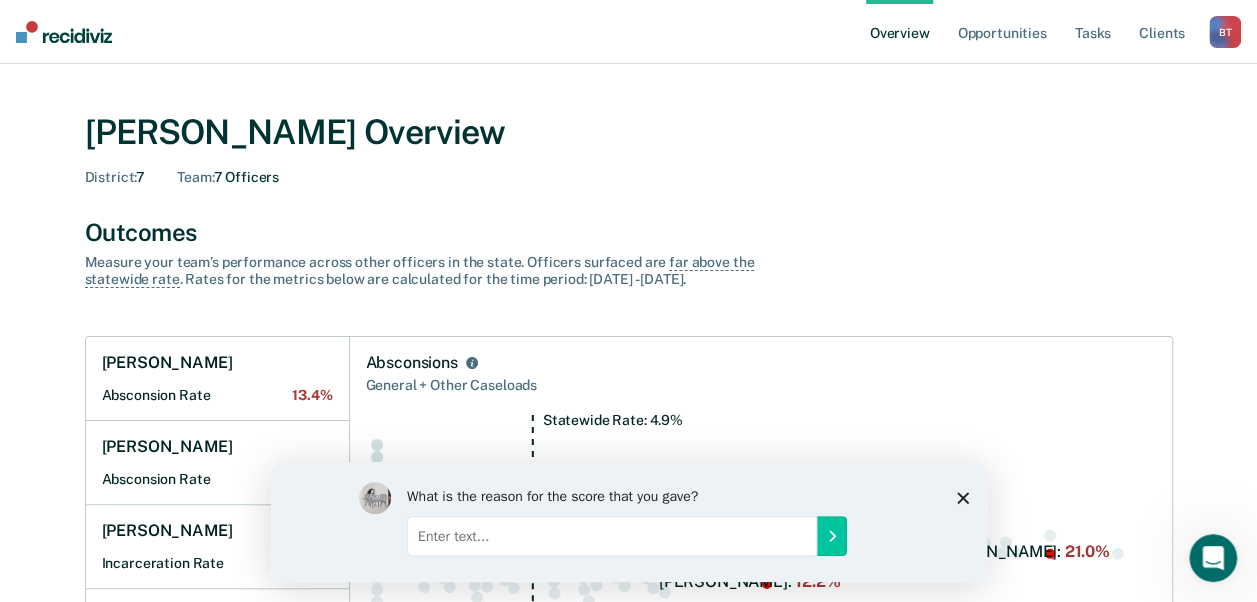 click at bounding box center (611, 535) 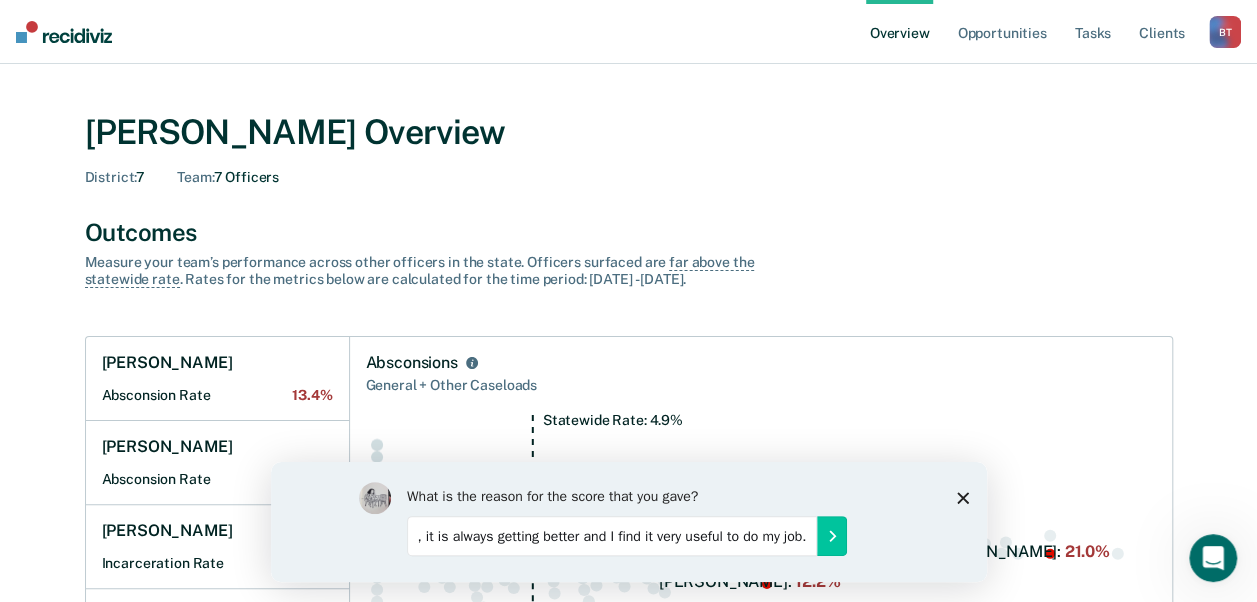 scroll, scrollTop: 0, scrollLeft: 90, axis: horizontal 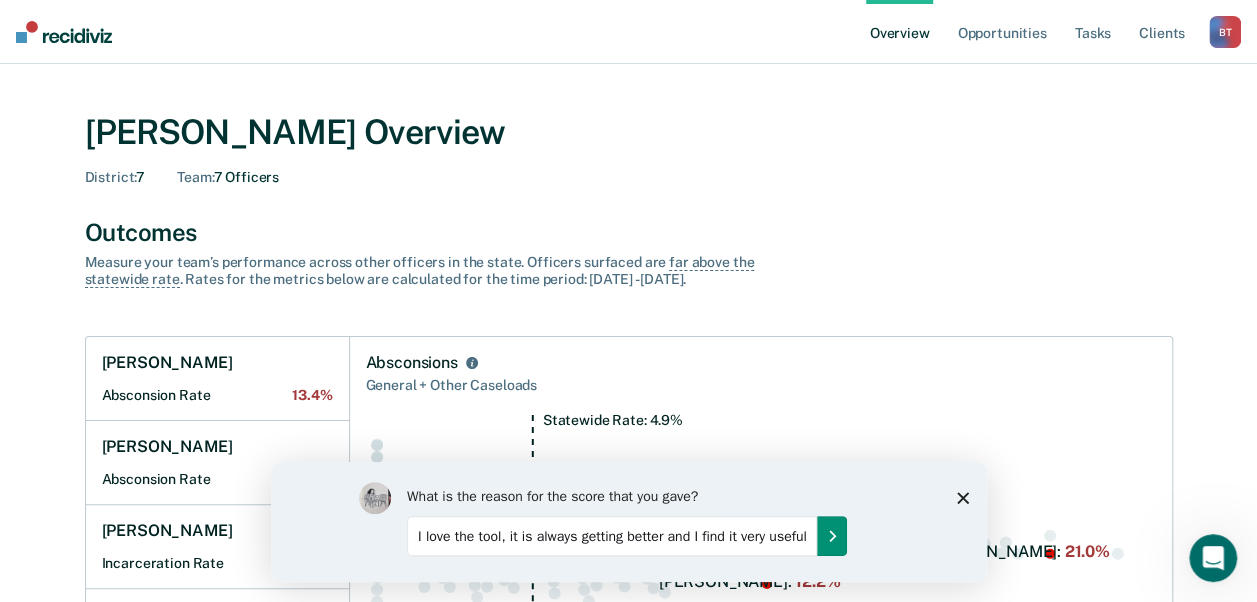 click 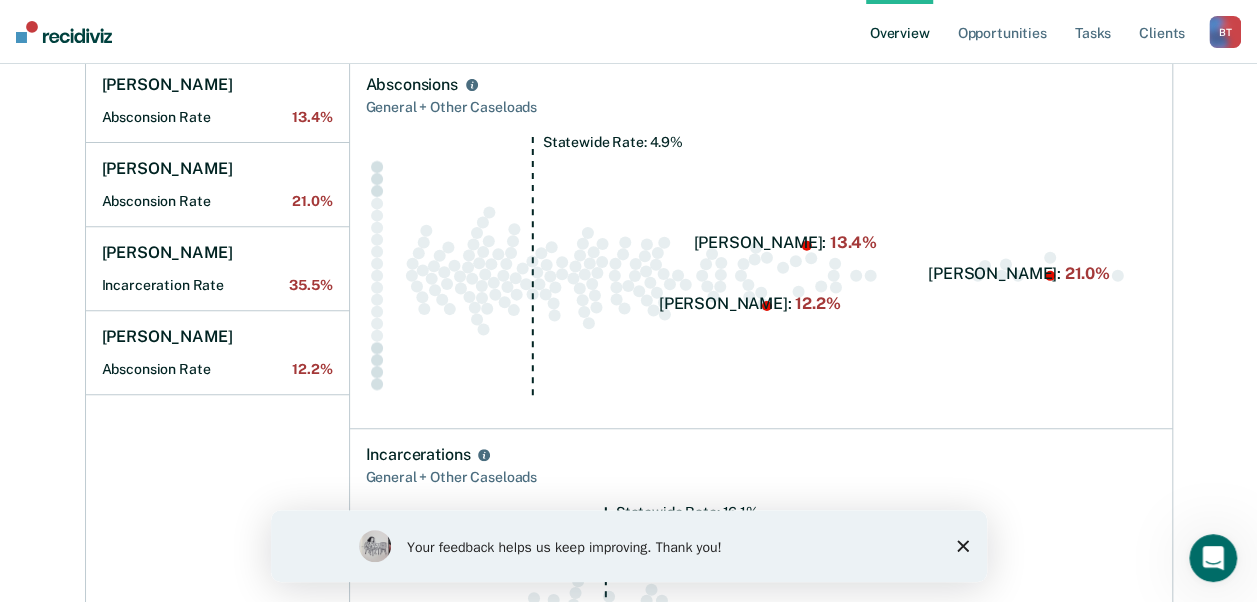 scroll, scrollTop: 281, scrollLeft: 0, axis: vertical 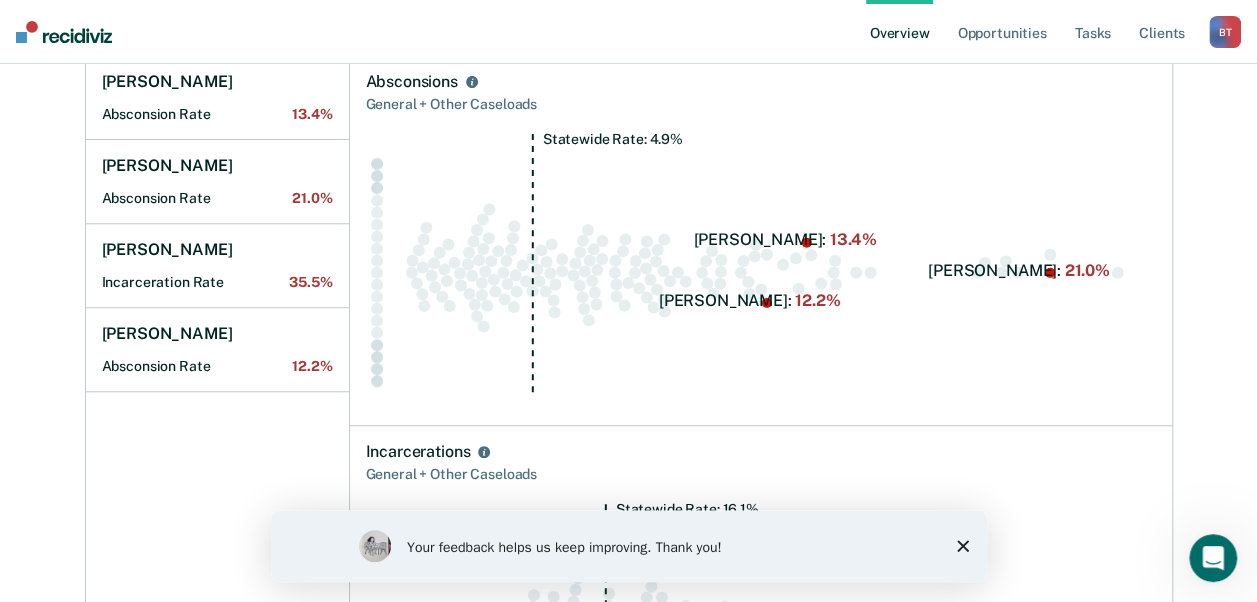 click 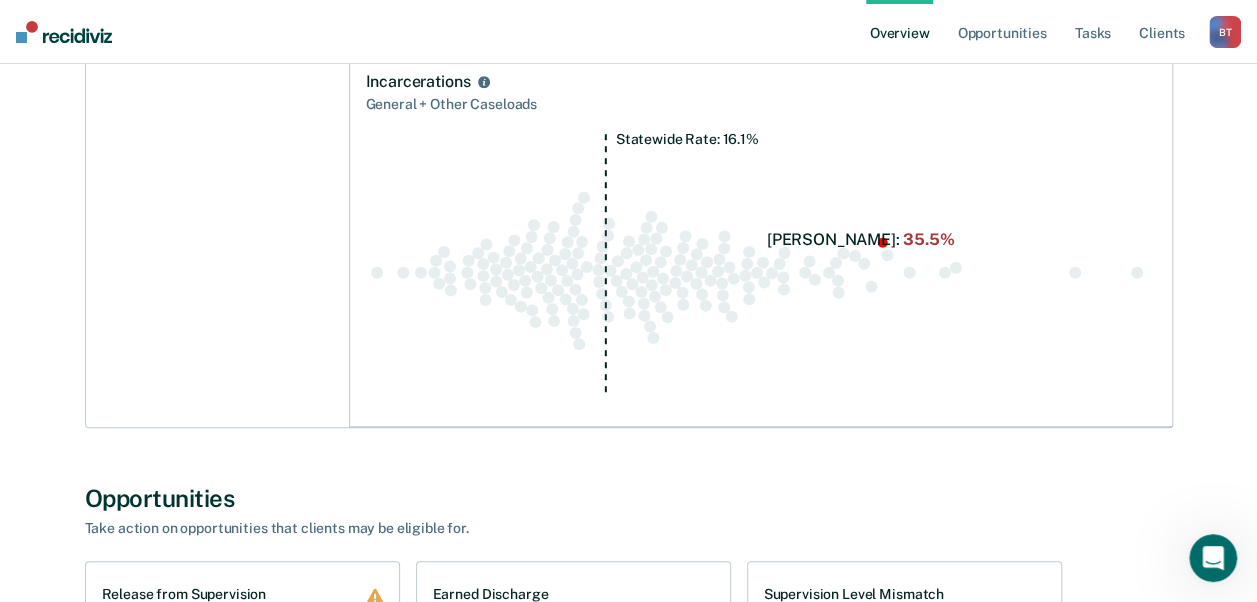 scroll, scrollTop: 657, scrollLeft: 0, axis: vertical 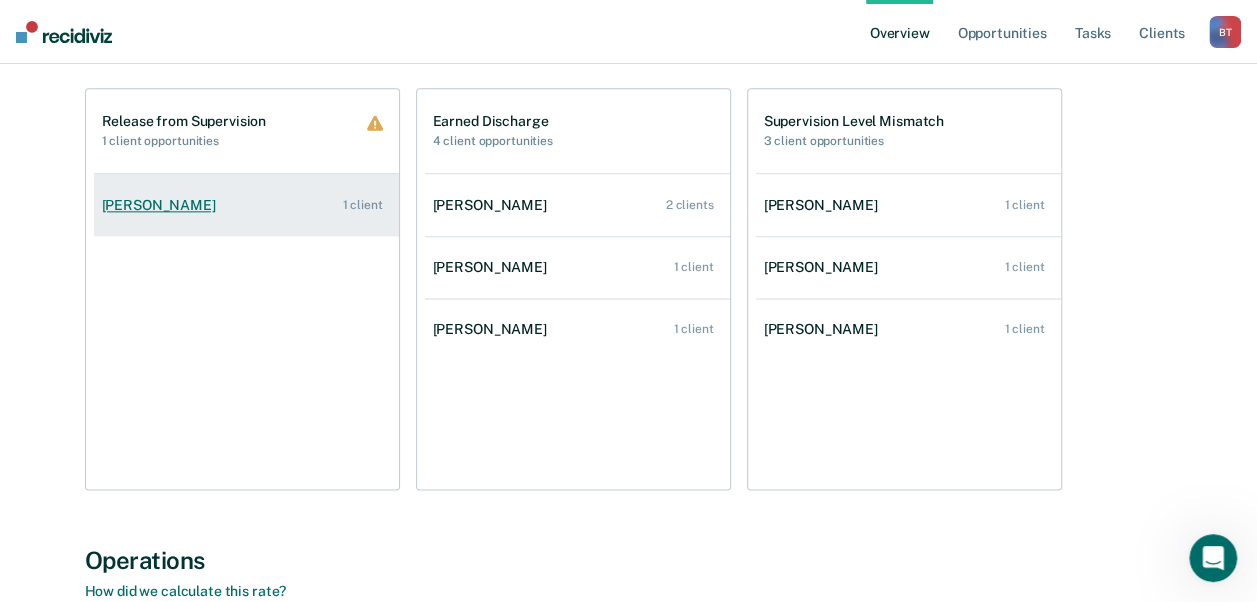 click on "[PERSON_NAME]   1 client" at bounding box center (246, 205) 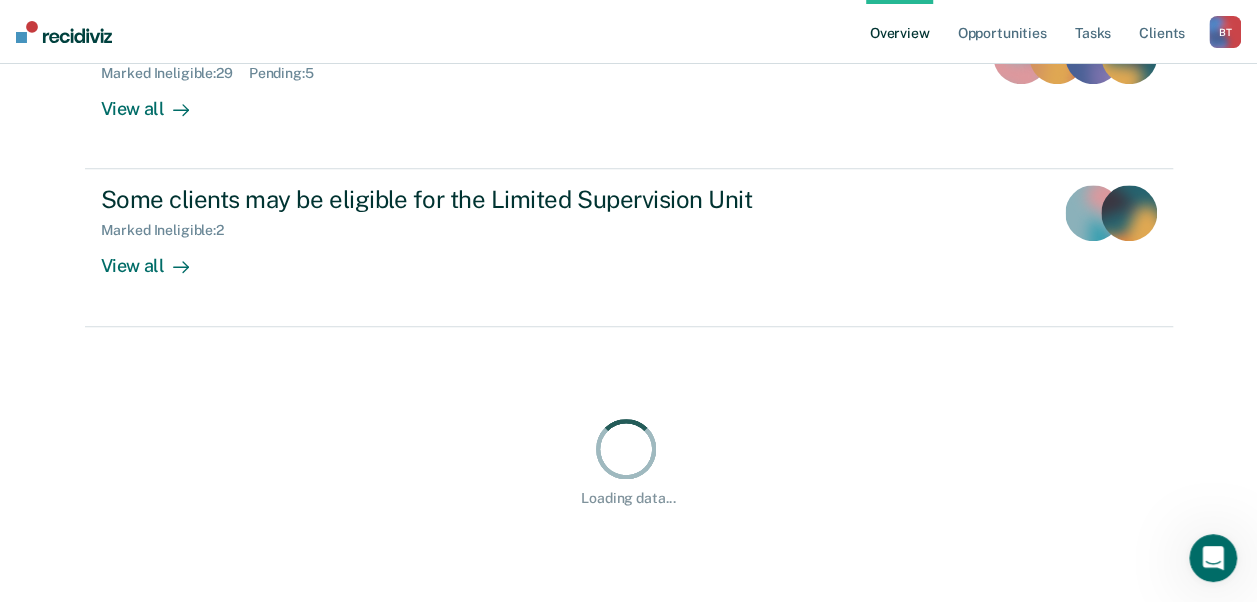 scroll, scrollTop: 0, scrollLeft: 0, axis: both 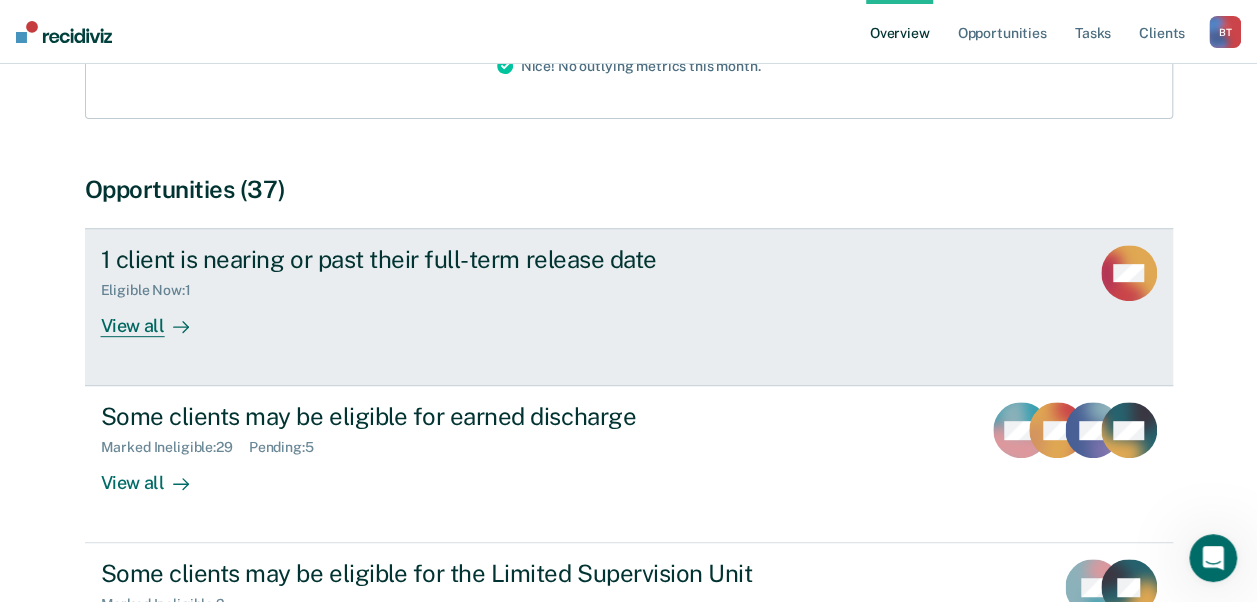 click on "View all" at bounding box center [157, 318] 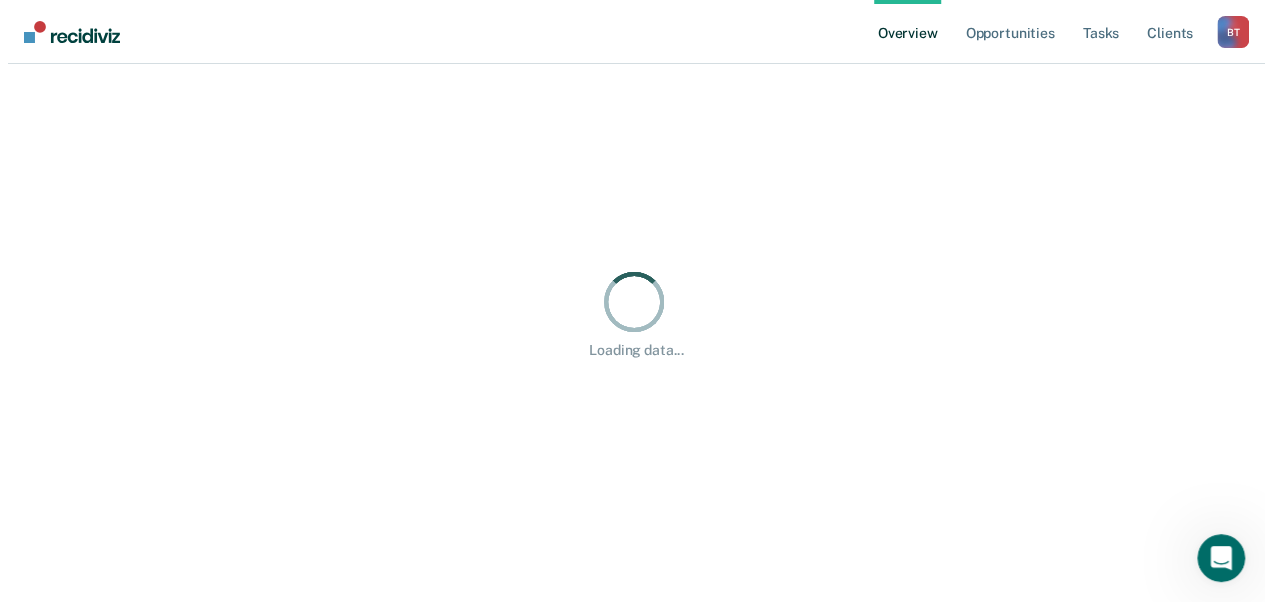 scroll, scrollTop: 0, scrollLeft: 0, axis: both 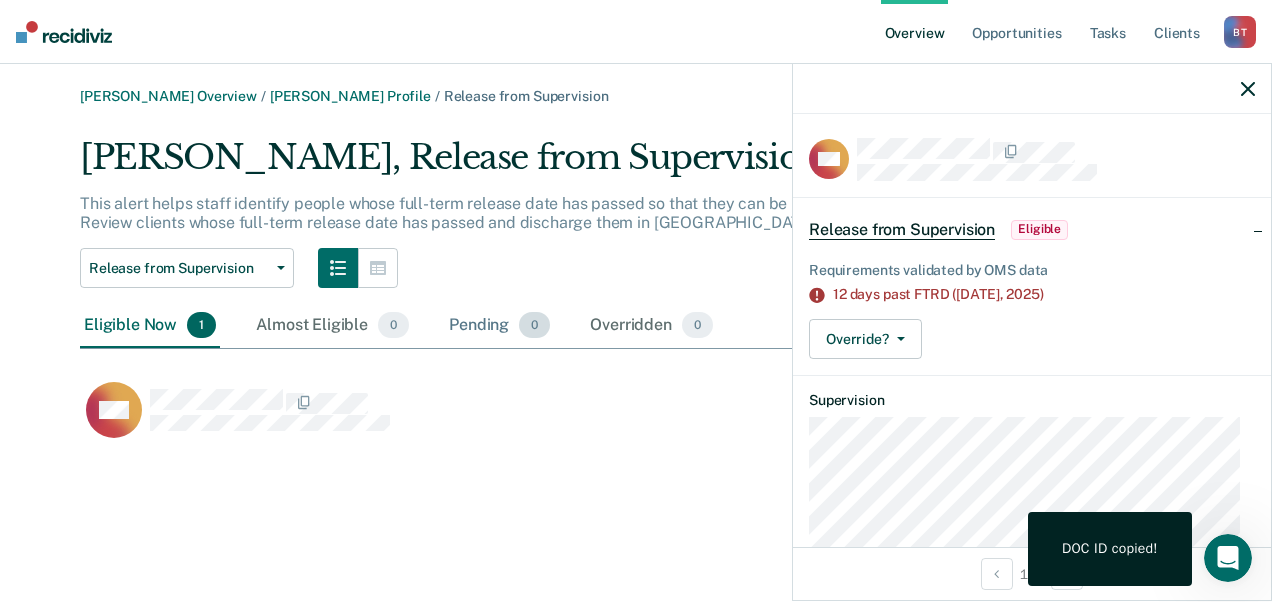 click on "Pending 0" at bounding box center (499, 326) 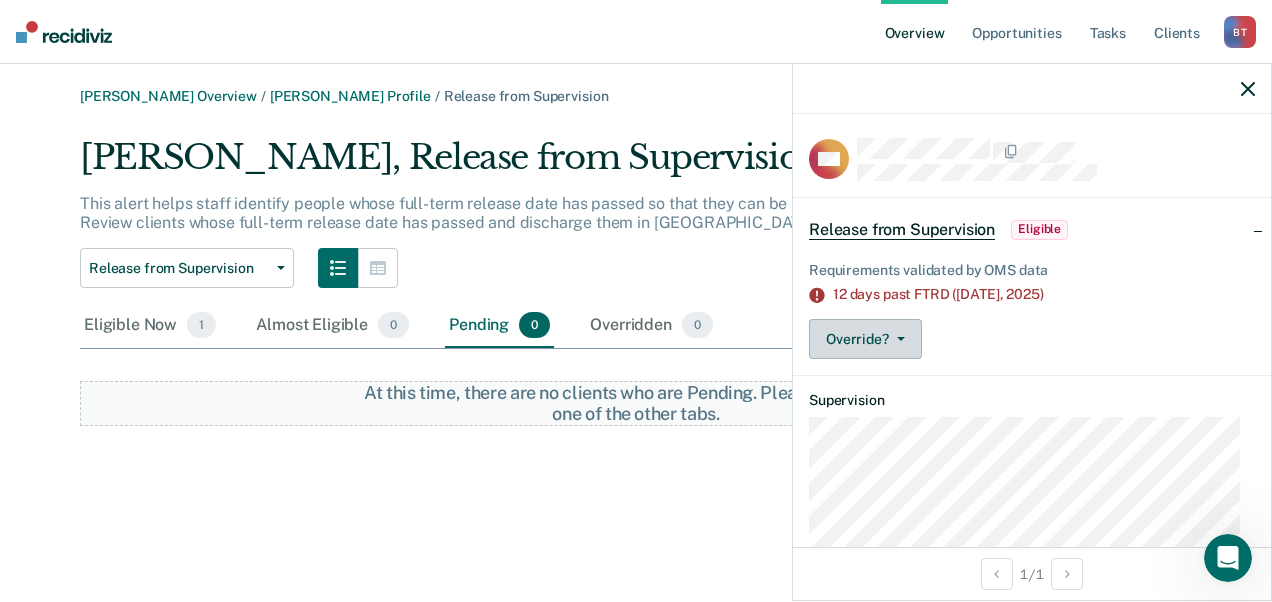 click on "Override?" at bounding box center (865, 339) 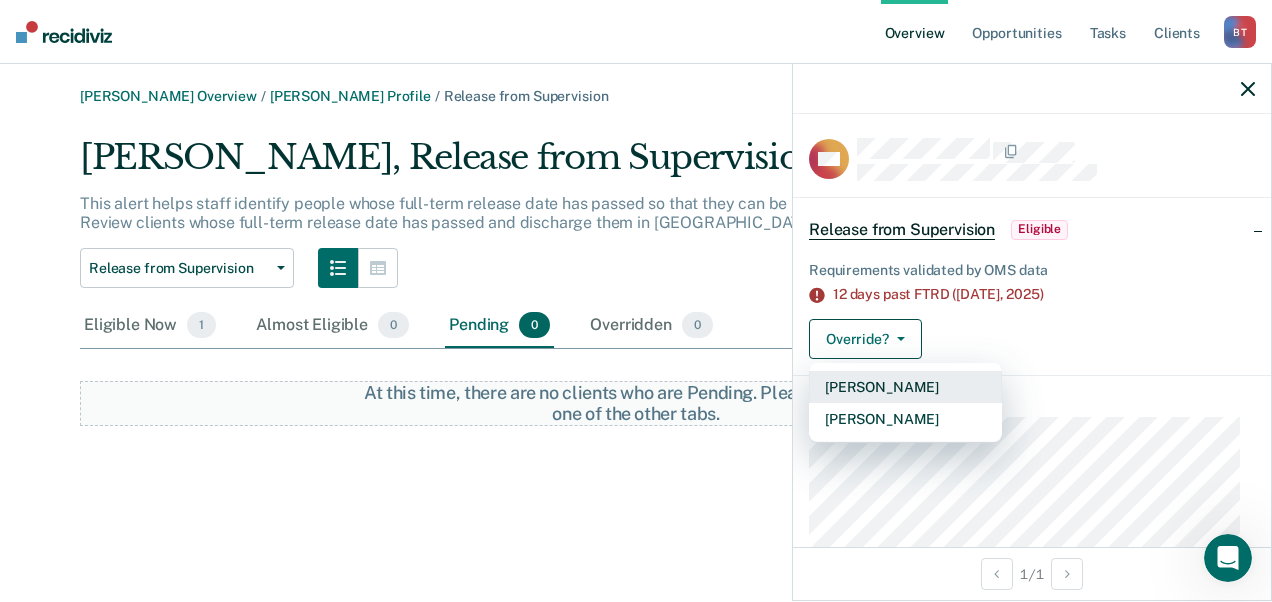 click on "[PERSON_NAME]" at bounding box center (905, 387) 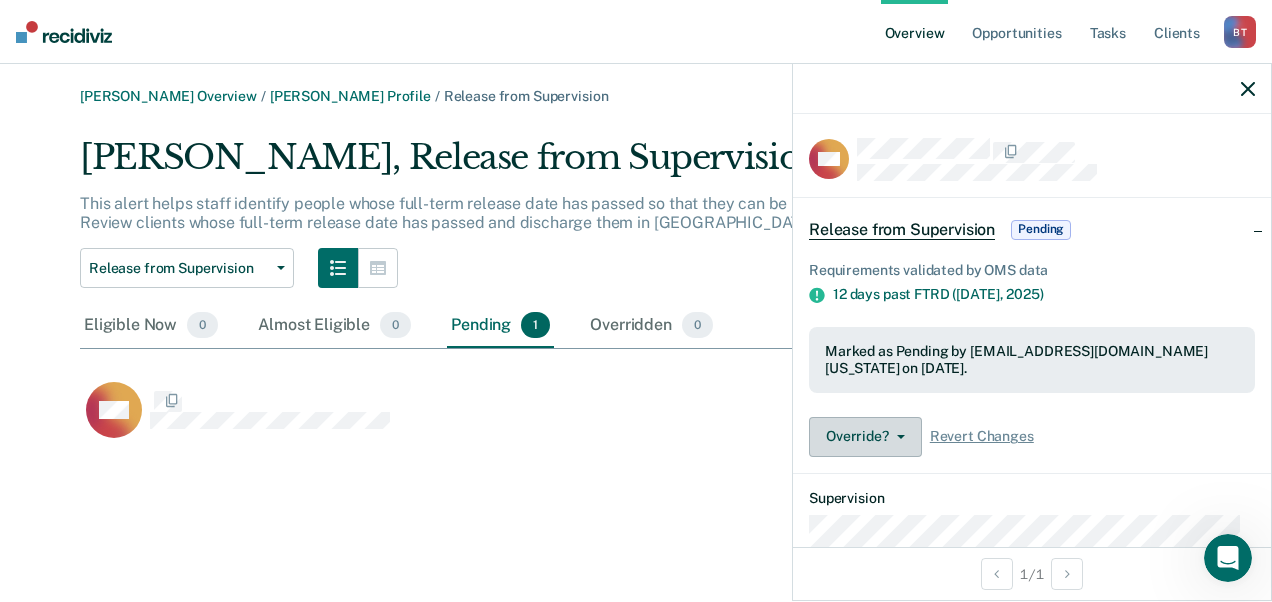 scroll, scrollTop: 16, scrollLeft: 16, axis: both 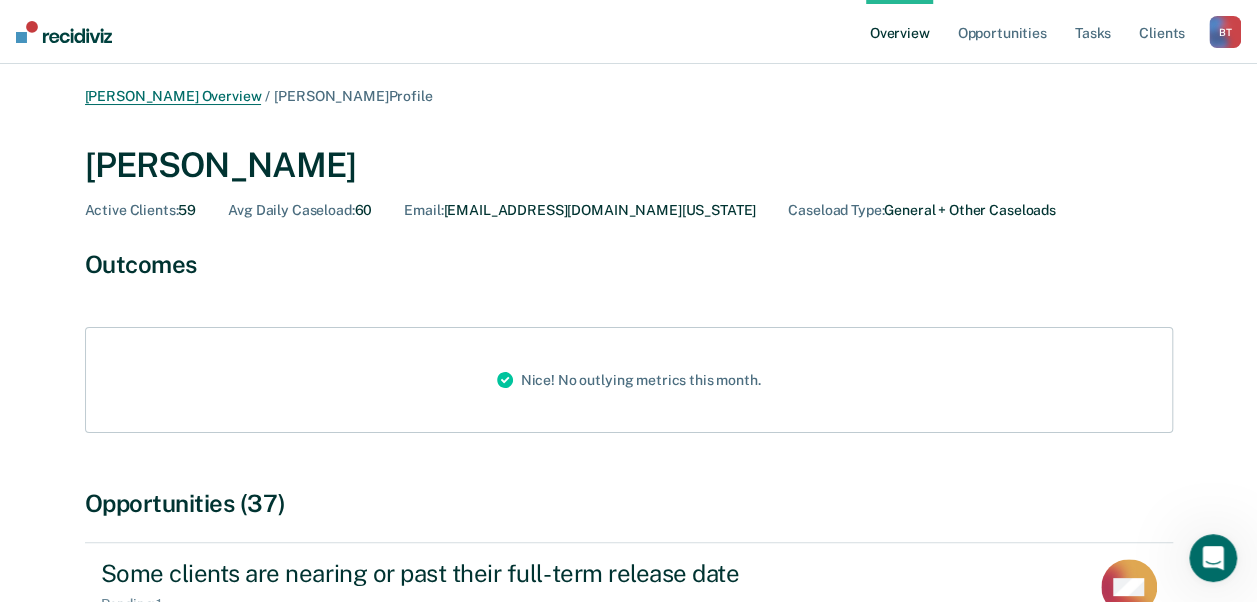 click on "[PERSON_NAME] Overview" at bounding box center (173, 96) 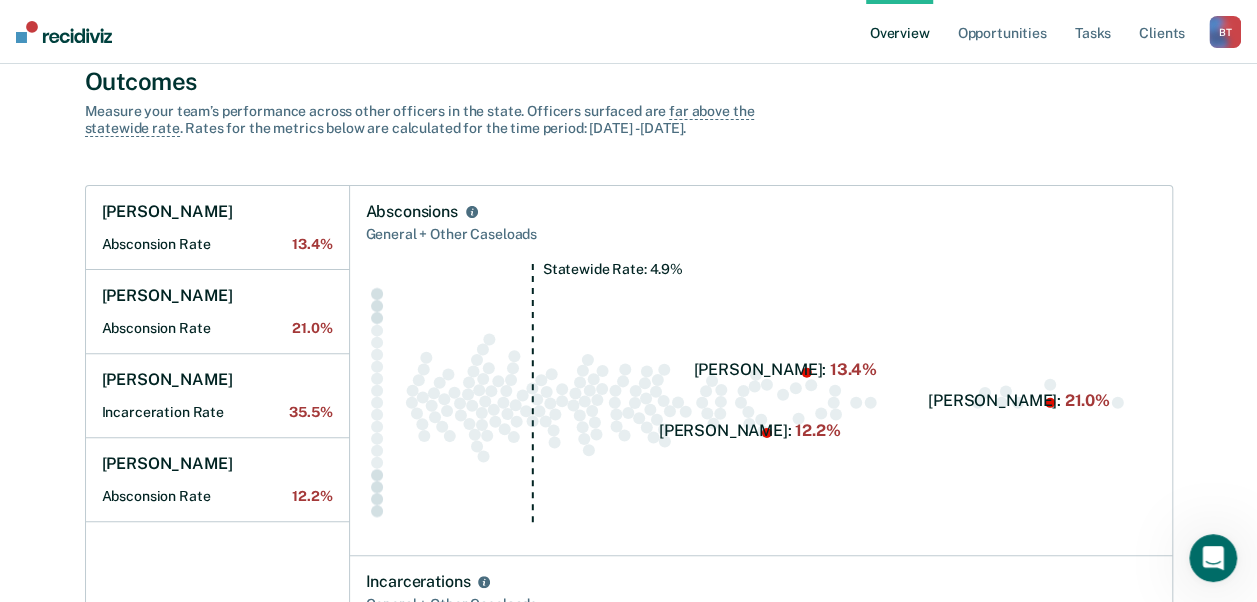 scroll, scrollTop: 176, scrollLeft: 0, axis: vertical 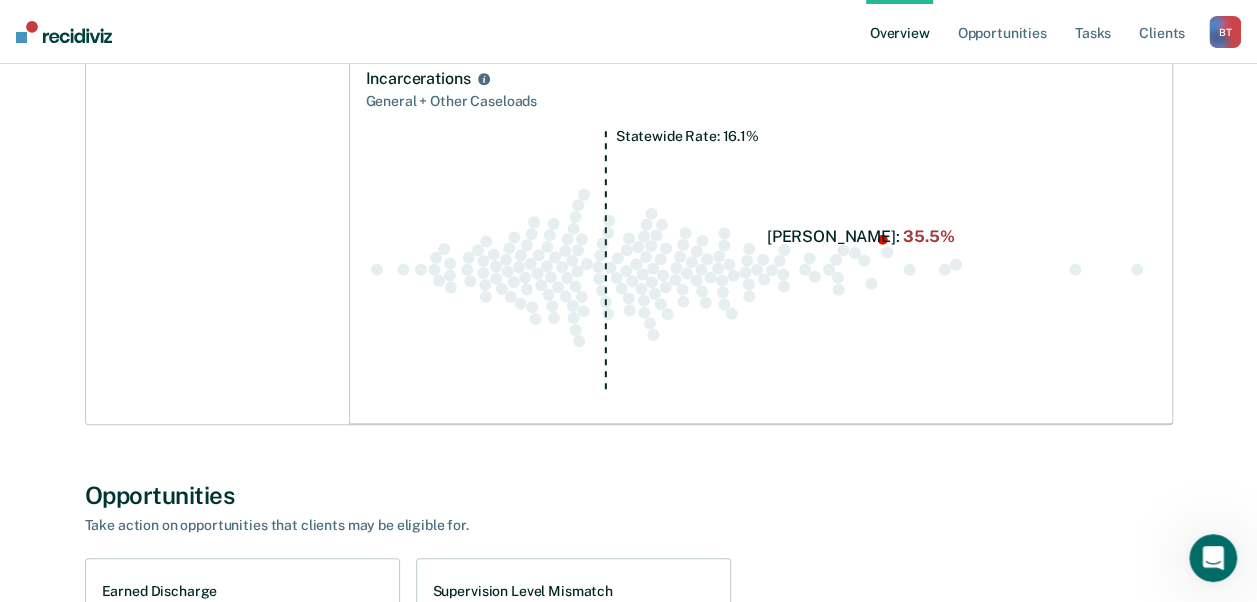click on "Statewide Rate: 16.1%" 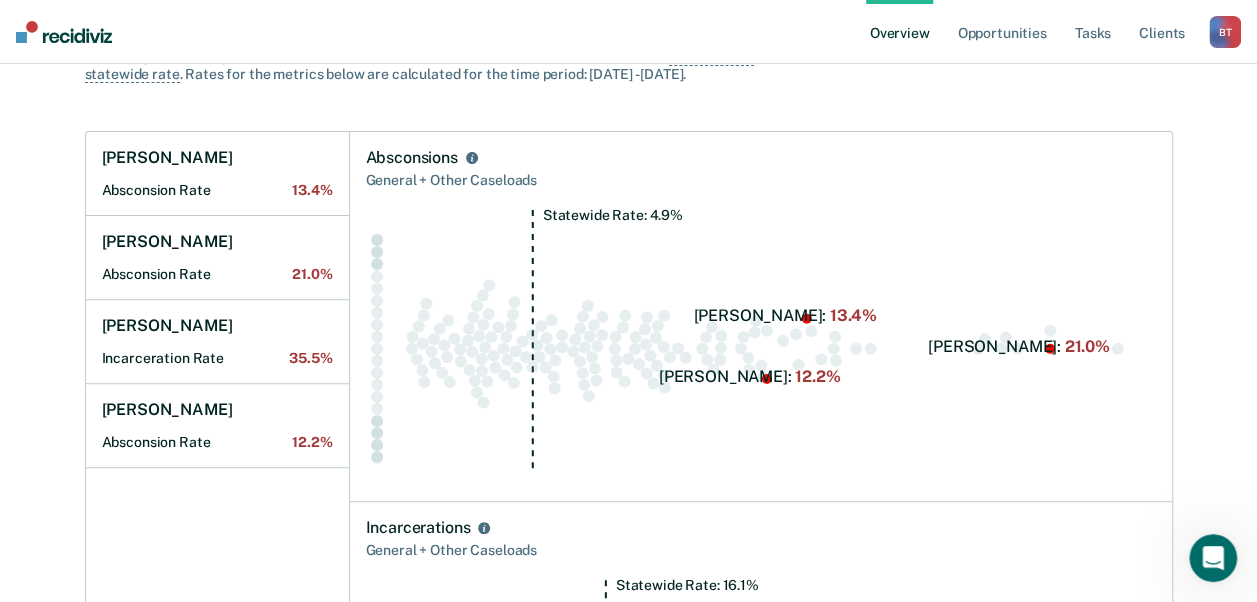 scroll, scrollTop: 219, scrollLeft: 0, axis: vertical 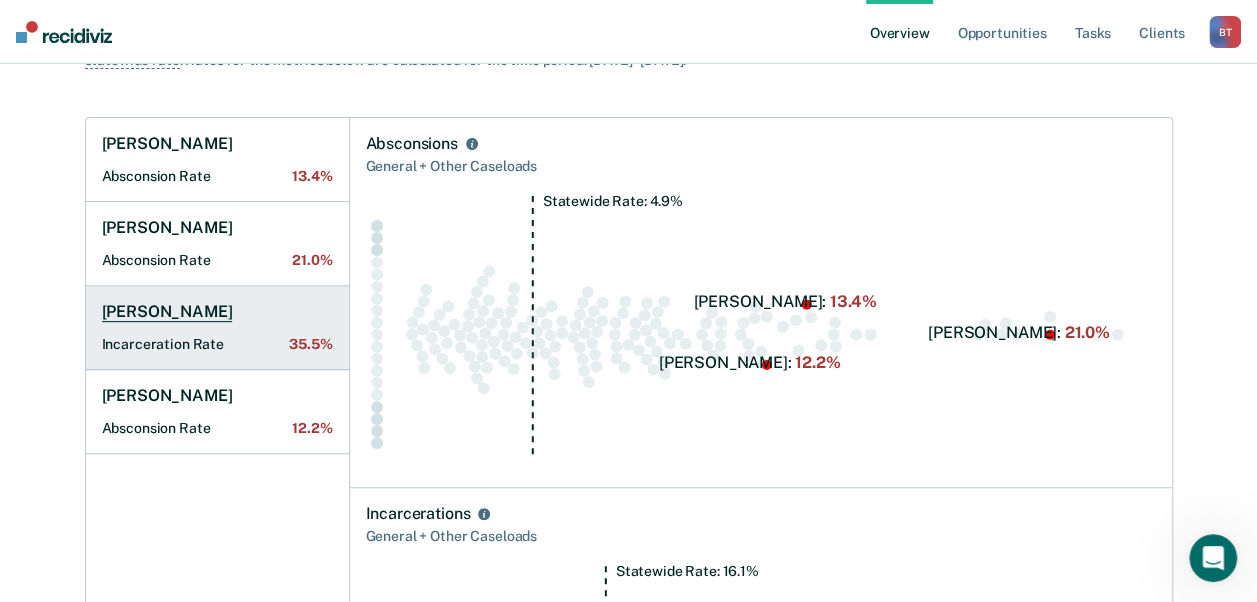 click on "[PERSON_NAME]" at bounding box center [167, 312] 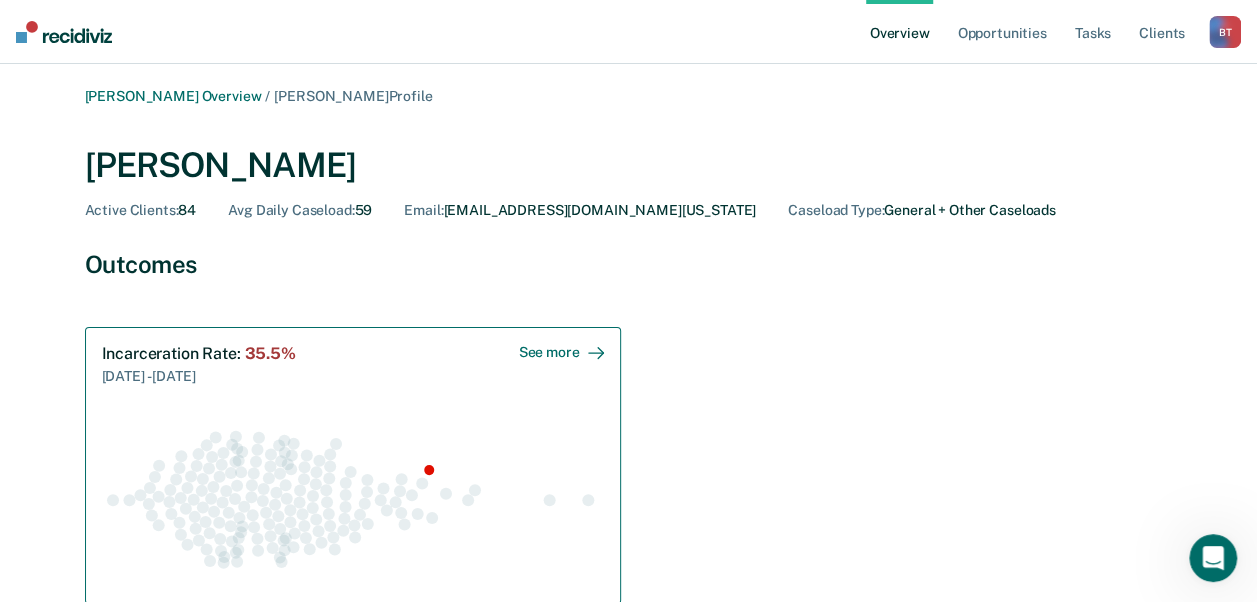 click on "See more" at bounding box center [561, 352] 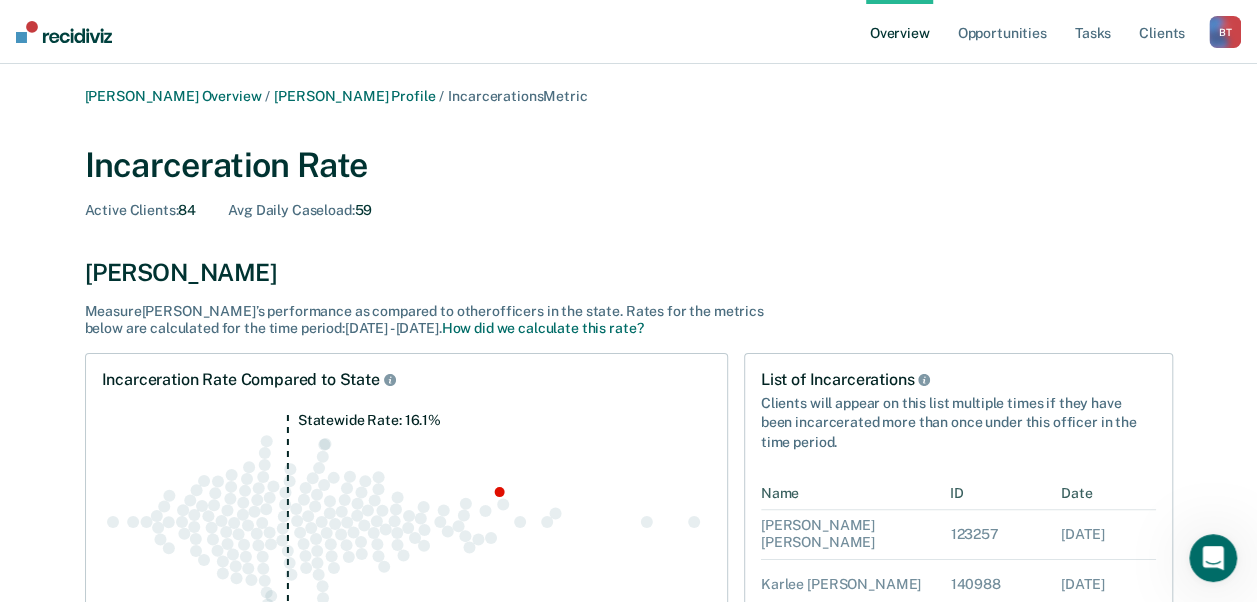 scroll, scrollTop: 16, scrollLeft: 16, axis: both 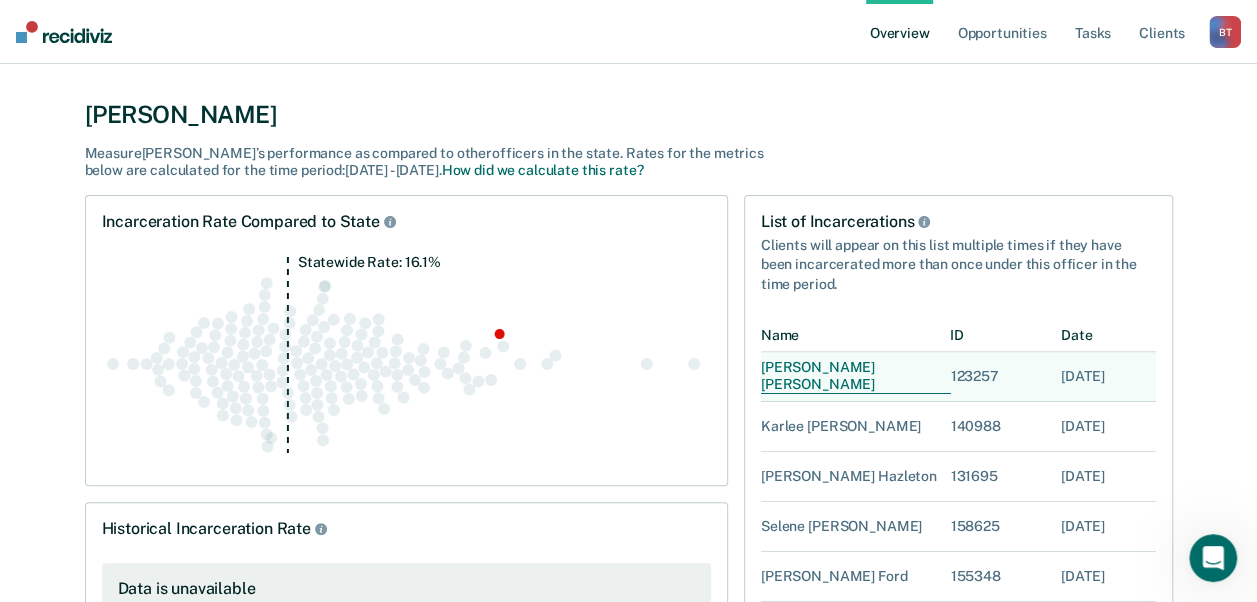 click on "[PERSON_NAME]" at bounding box center (856, 377) 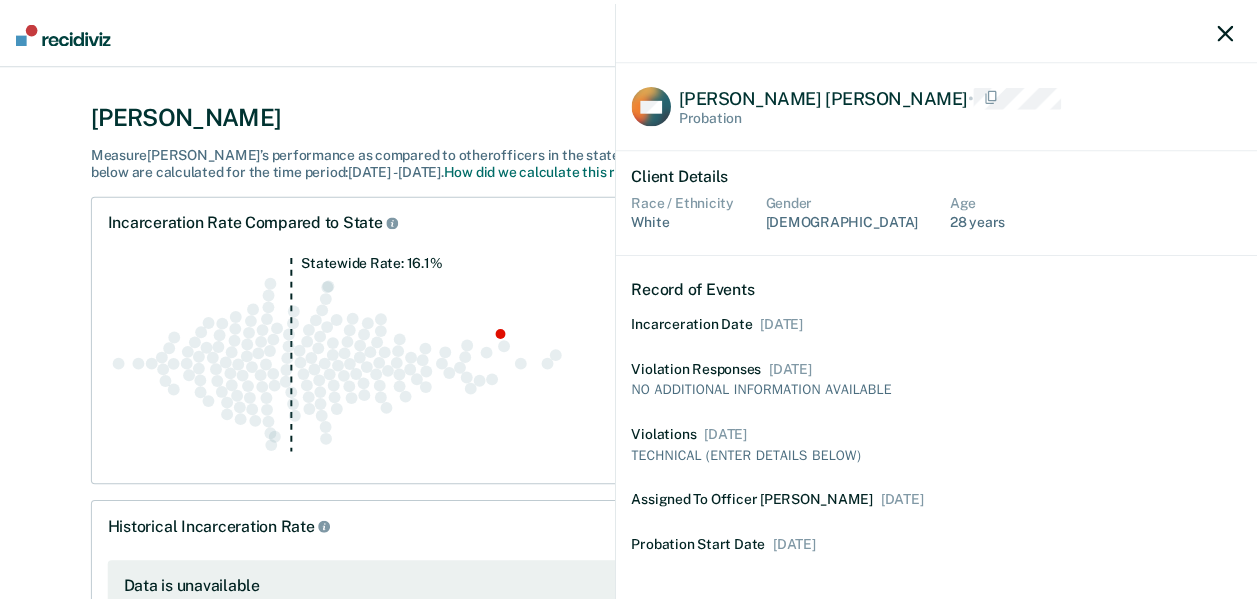 scroll, scrollTop: 6, scrollLeft: 0, axis: vertical 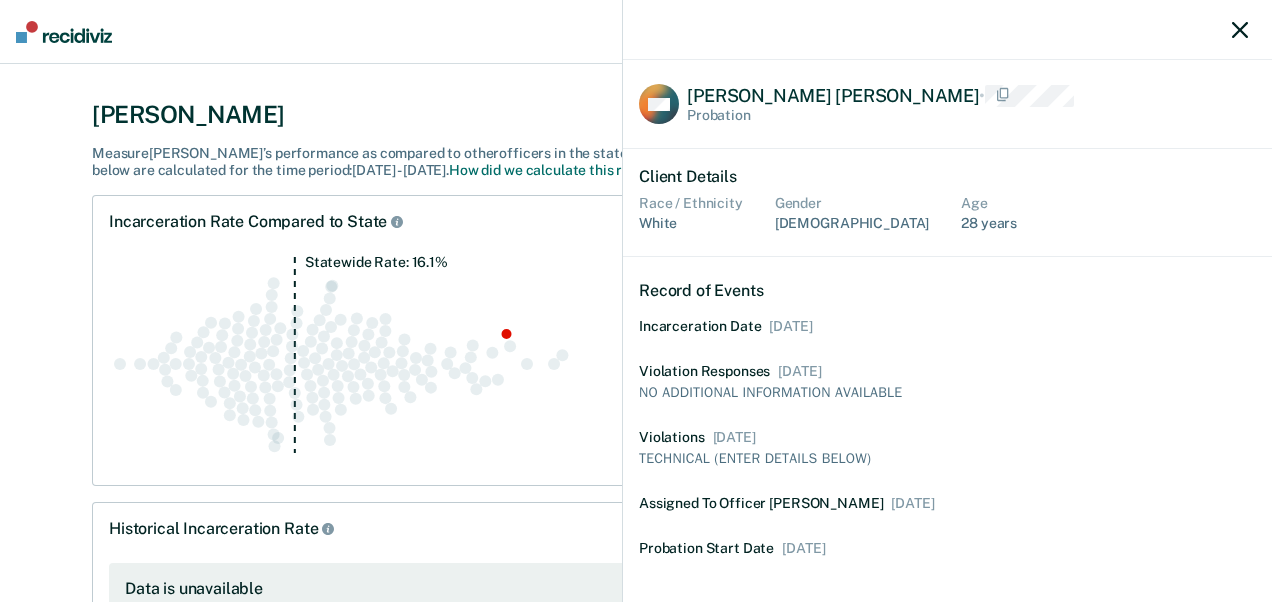 click 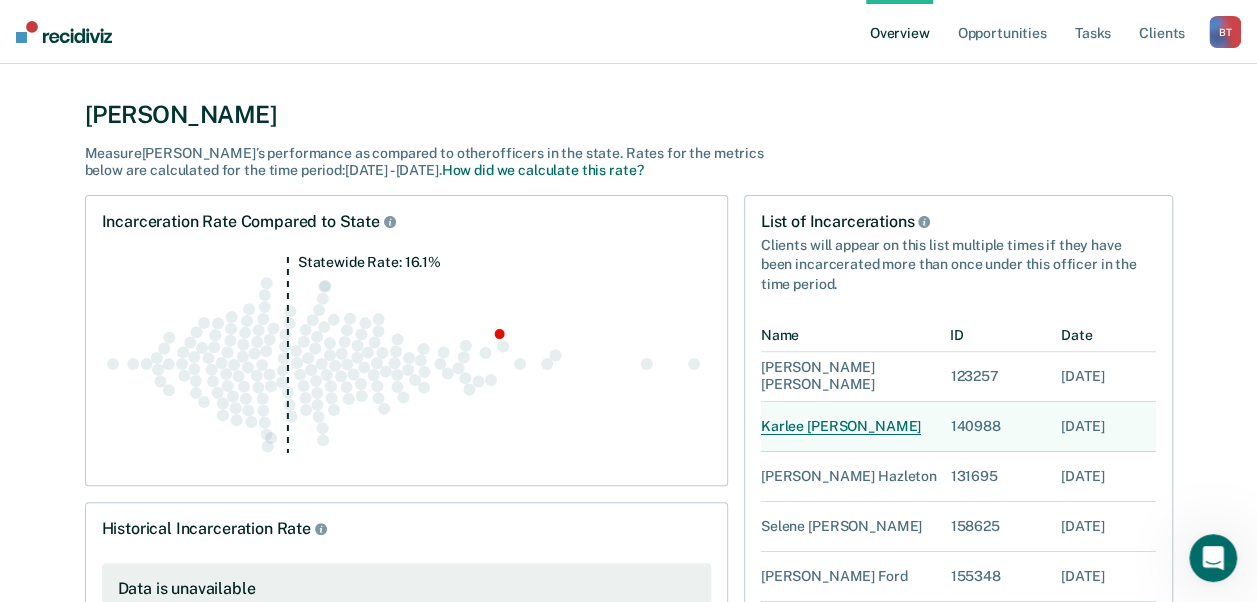 click on "[PERSON_NAME]" at bounding box center [841, 427] 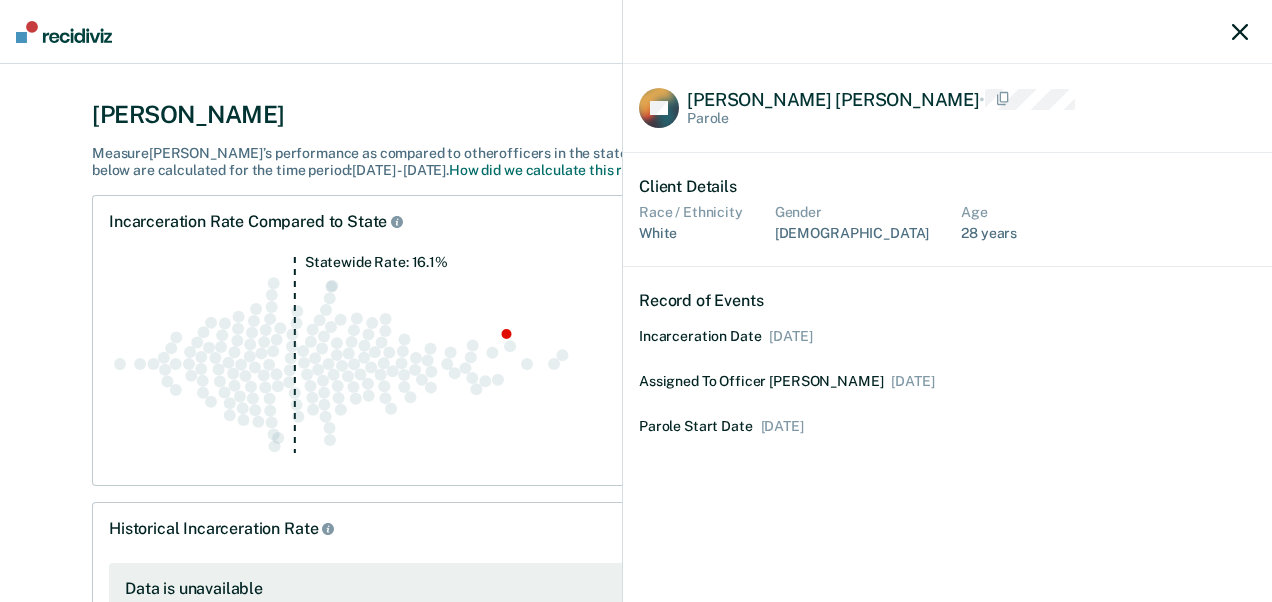 click at bounding box center (947, 32) 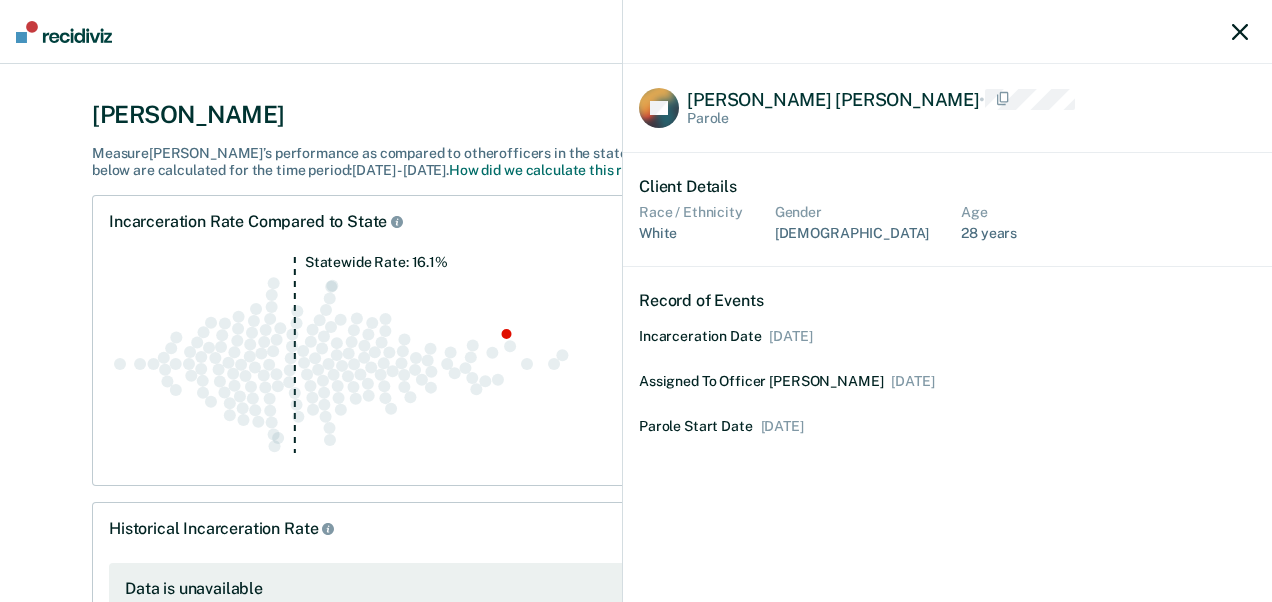 click 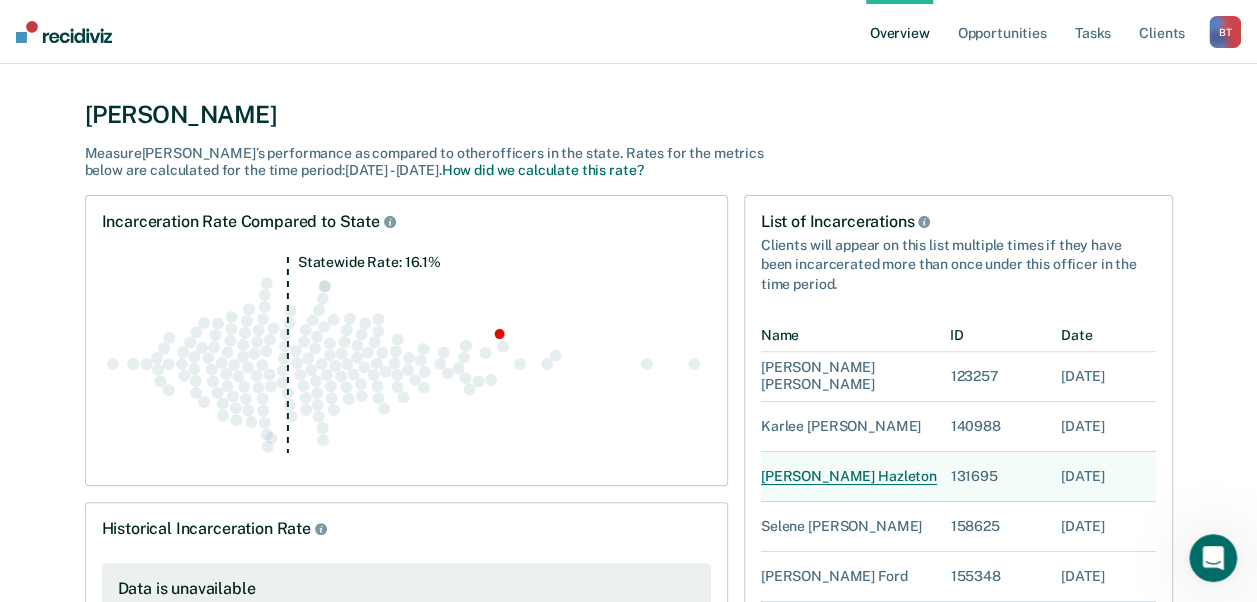 click on "[PERSON_NAME]" at bounding box center [849, 477] 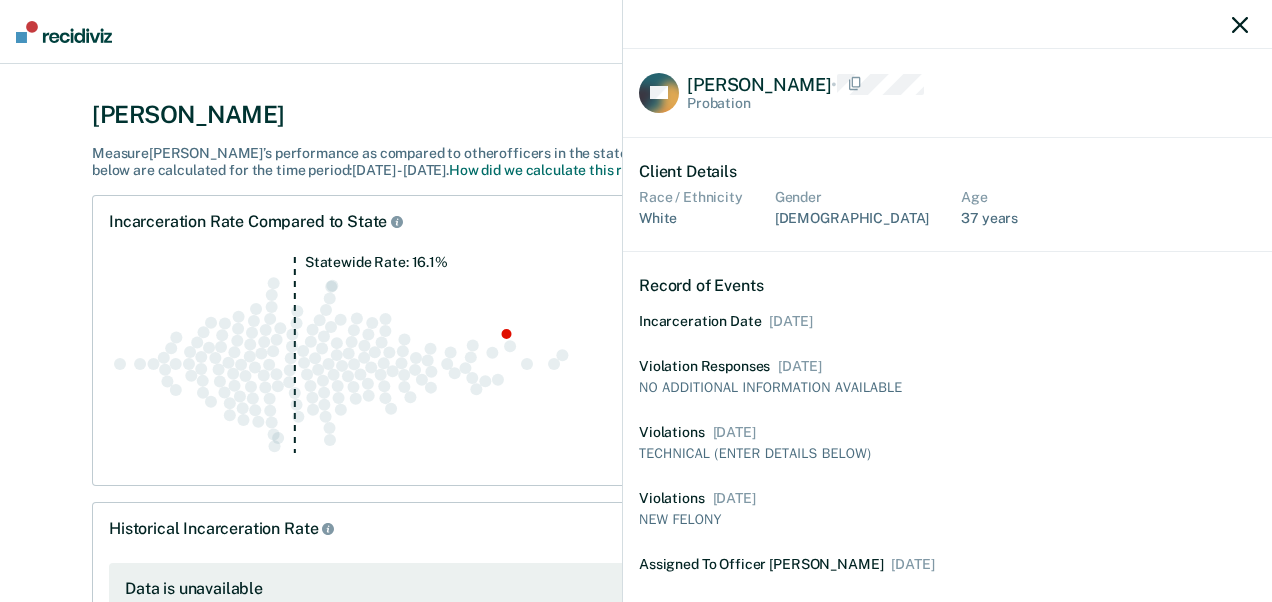 click 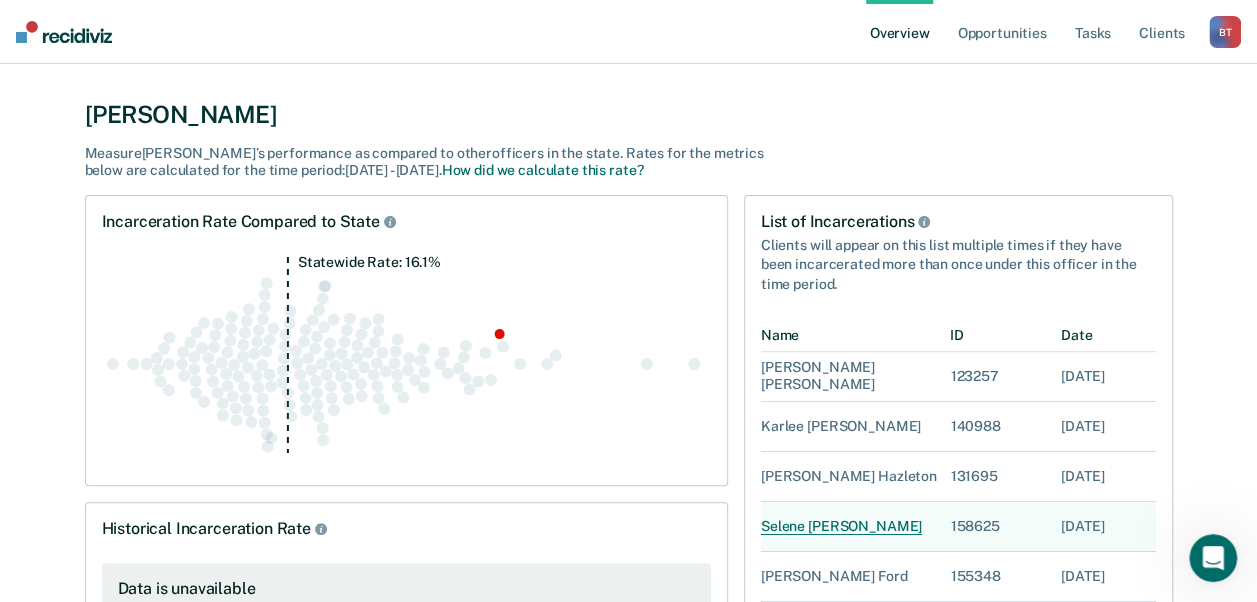 click on "[PERSON_NAME]" at bounding box center (841, 527) 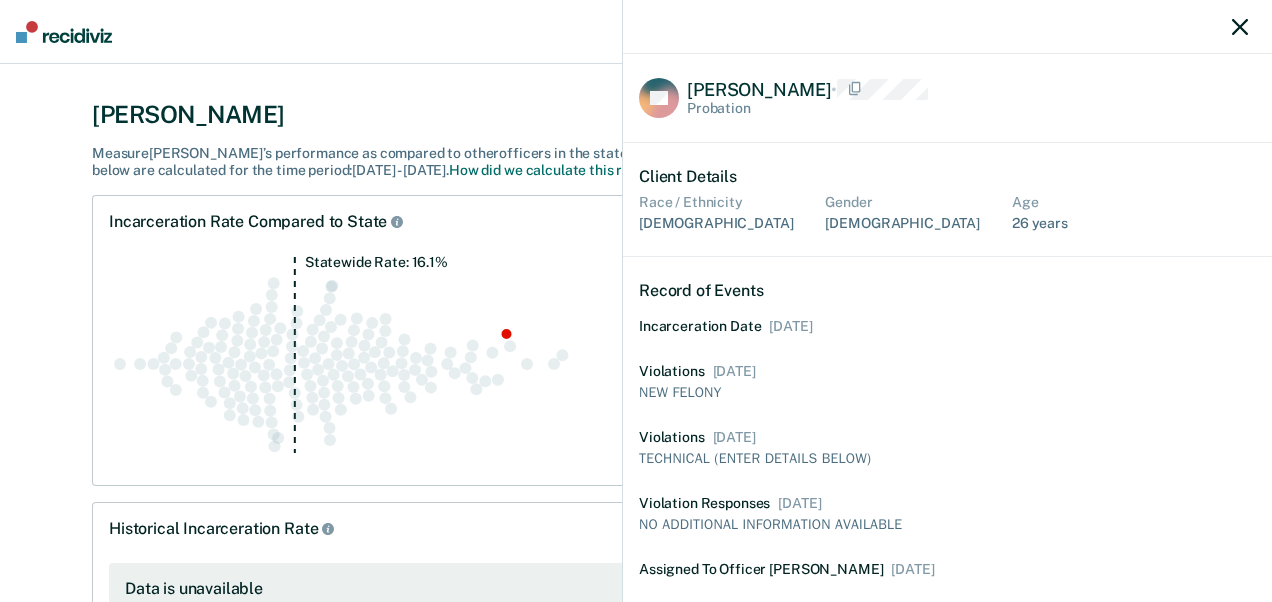 click 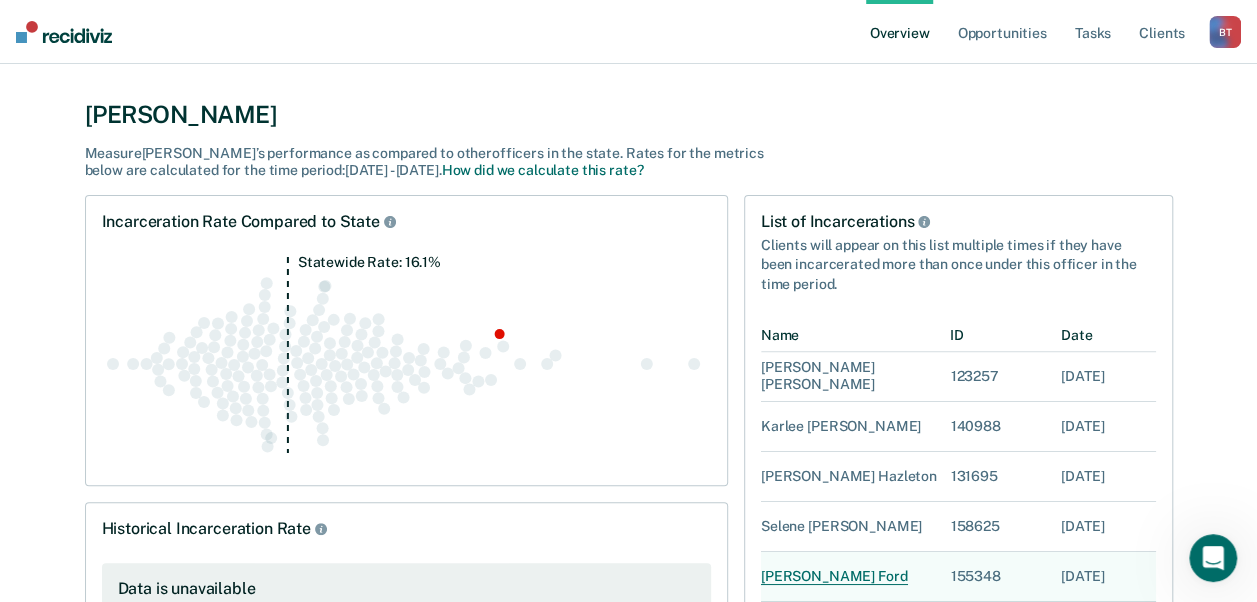 click on "[PERSON_NAME]" at bounding box center [834, 577] 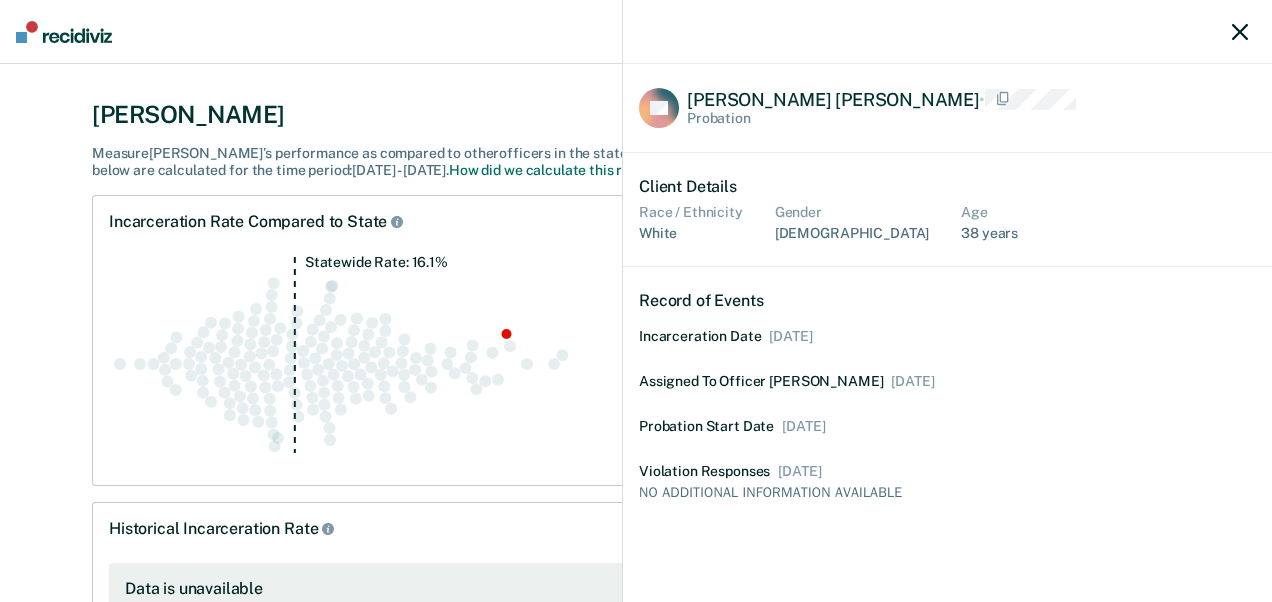 click 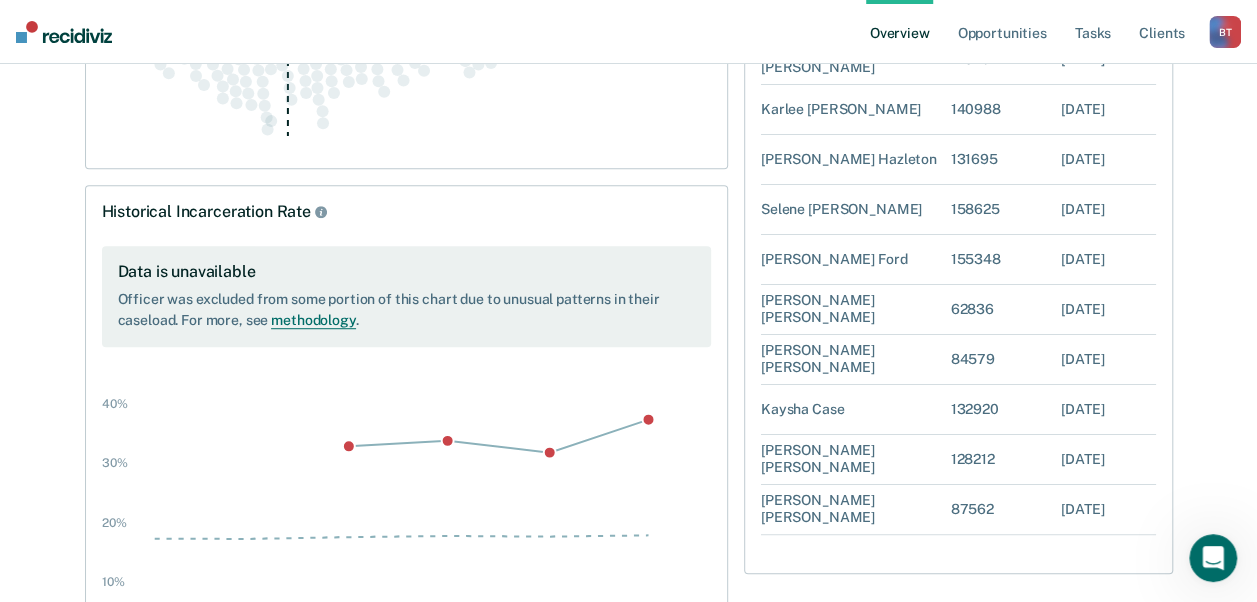 scroll, scrollTop: 504, scrollLeft: 0, axis: vertical 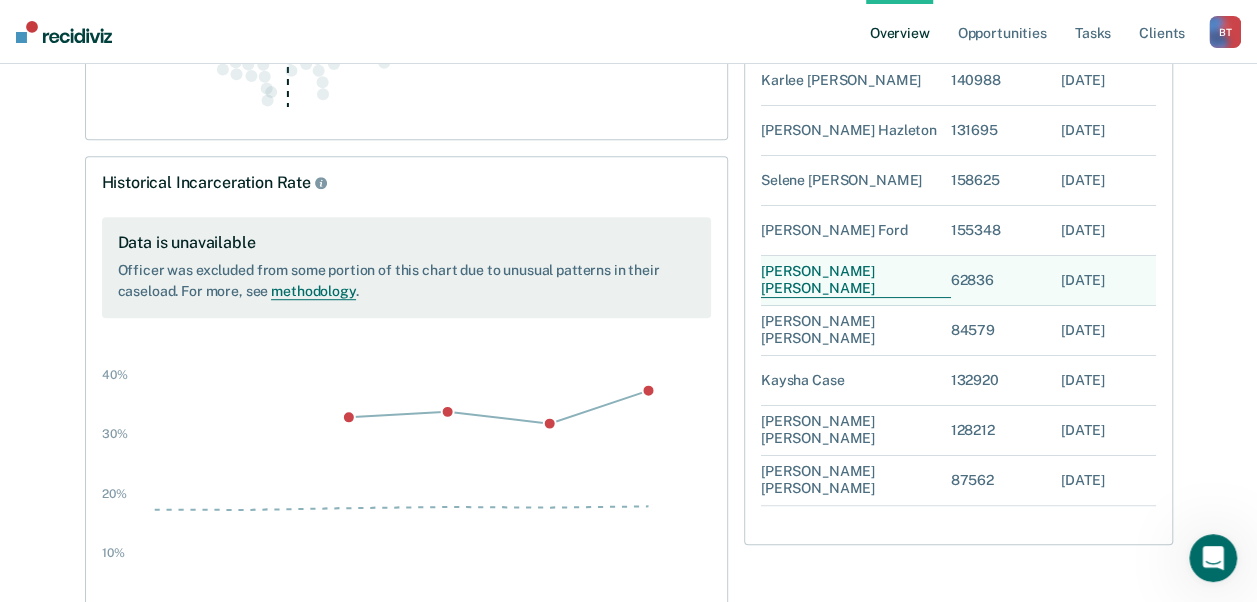 click on "[PERSON_NAME]" at bounding box center (856, 281) 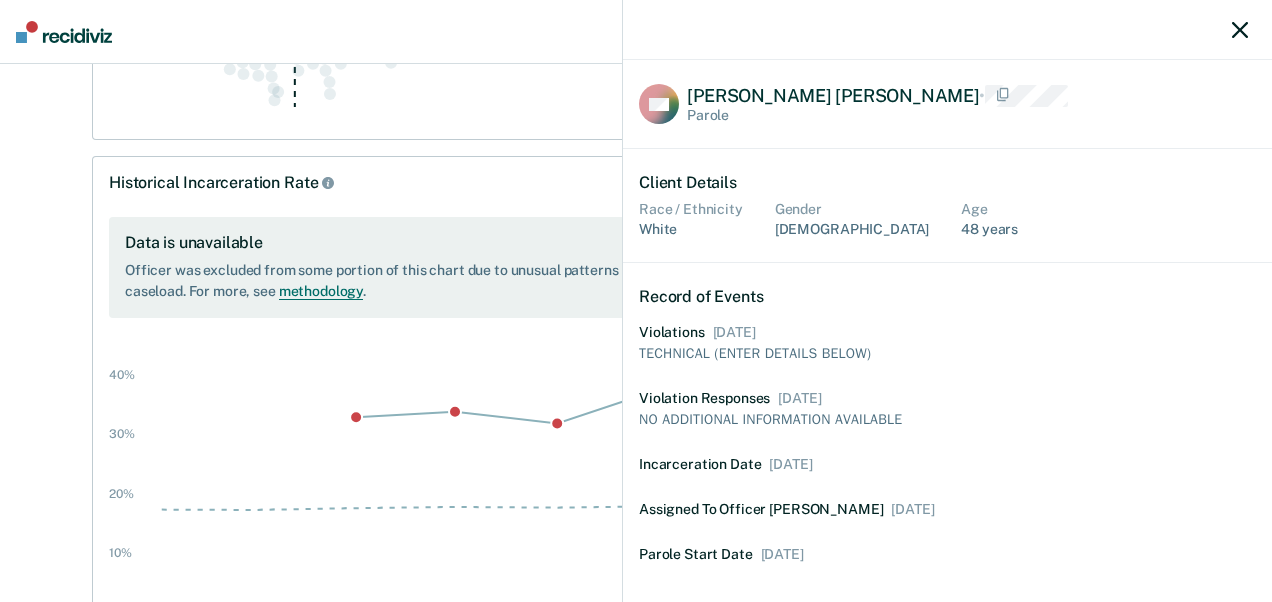 click 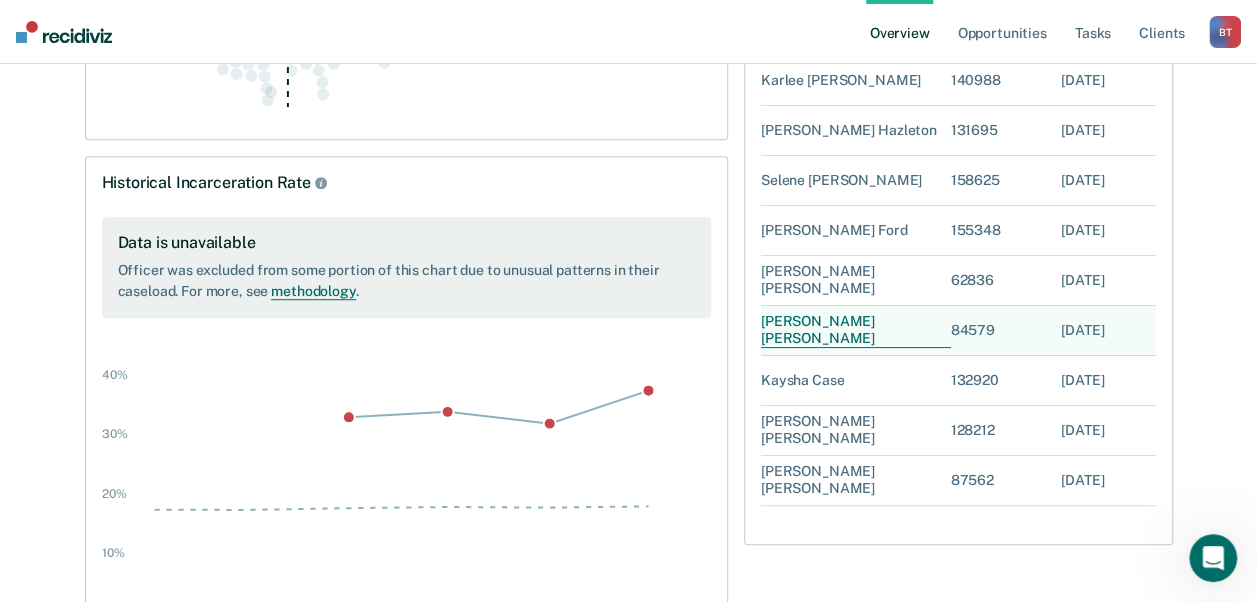 click on "[PERSON_NAME]" at bounding box center [856, 331] 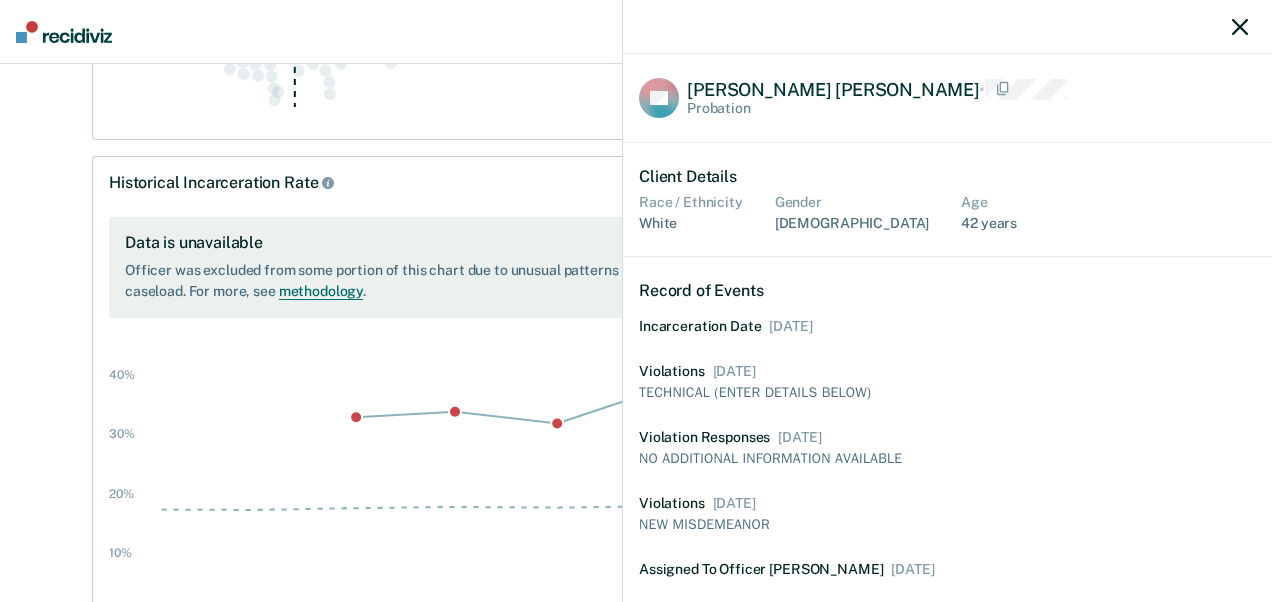 click 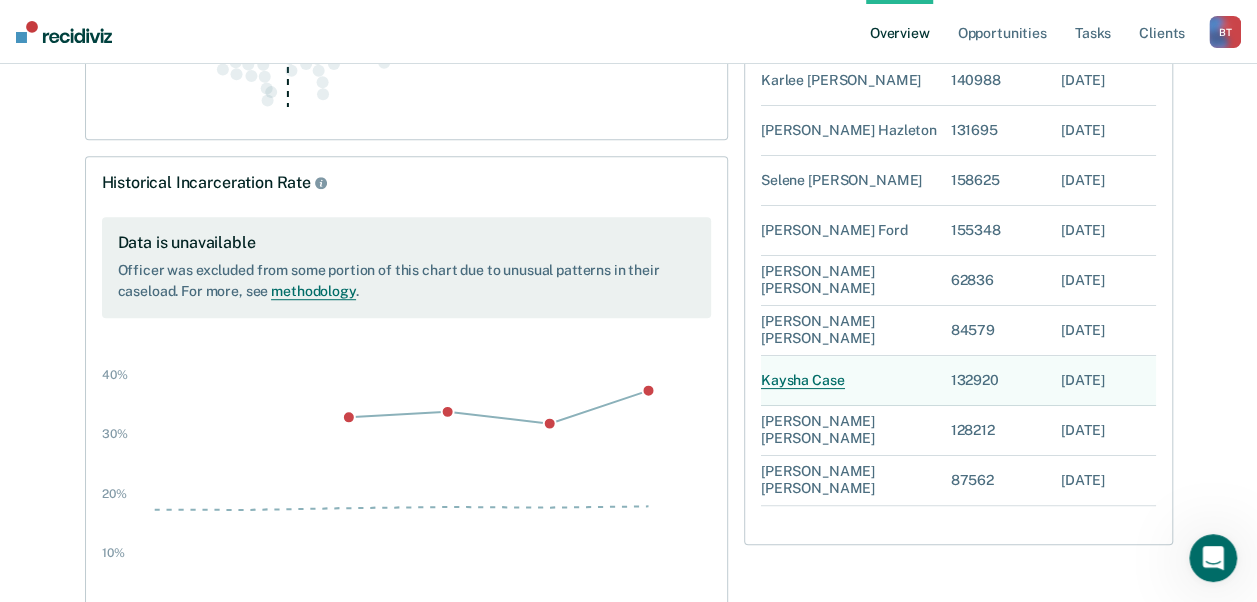 click on "[PERSON_NAME]" at bounding box center (803, 381) 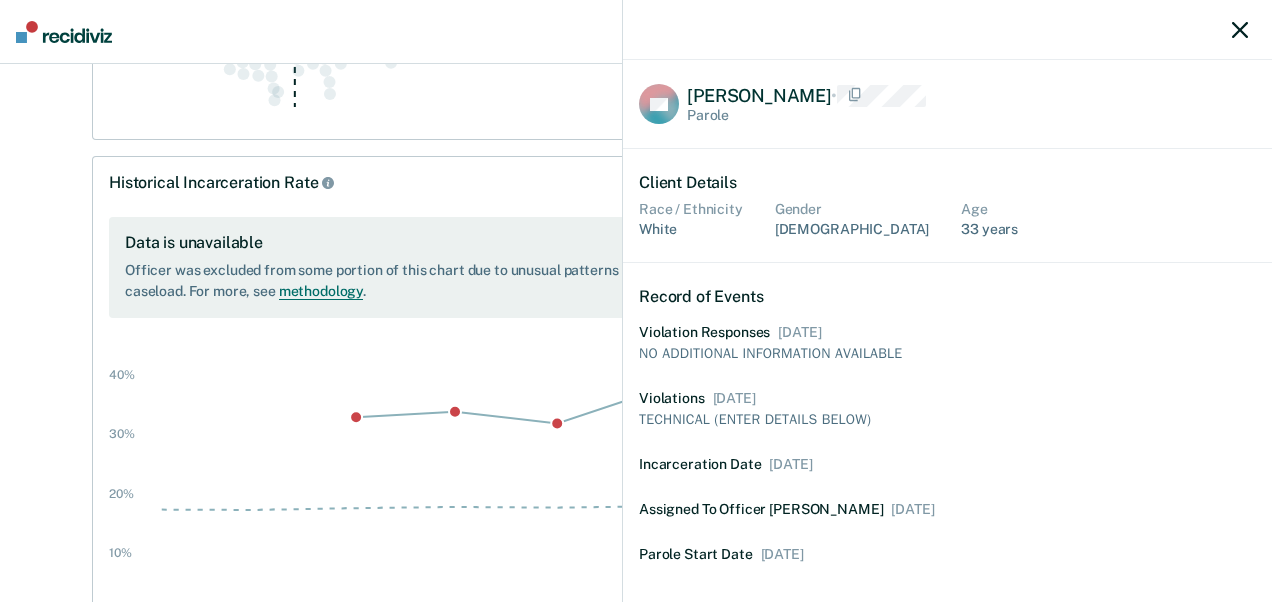 click 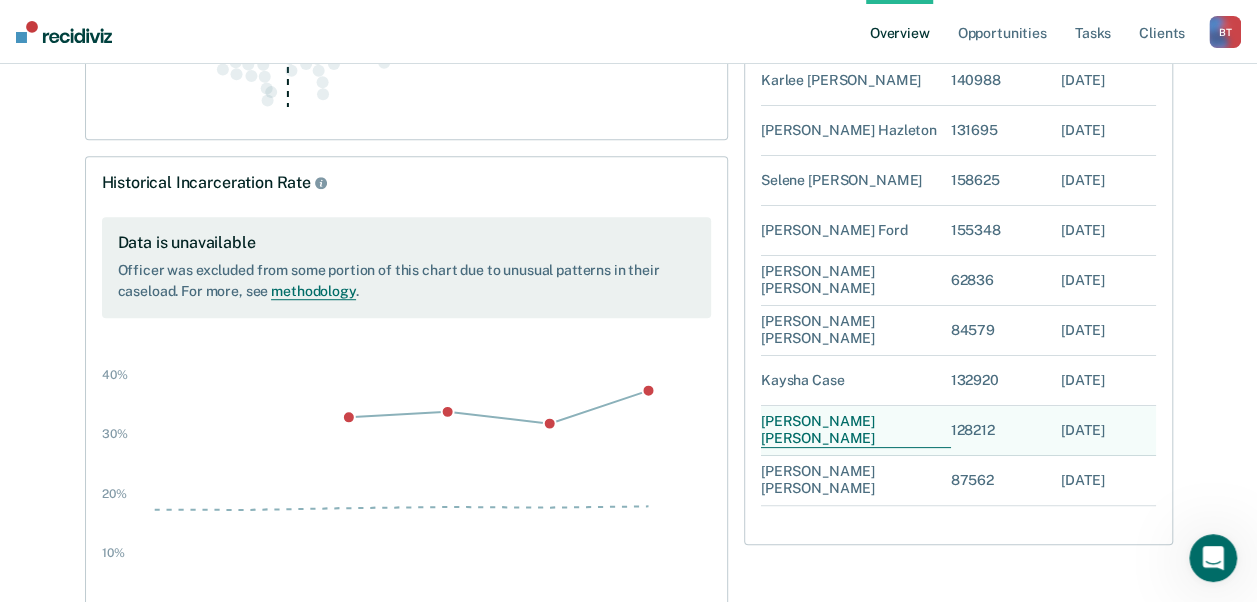 click on "[PERSON_NAME]" at bounding box center (856, 431) 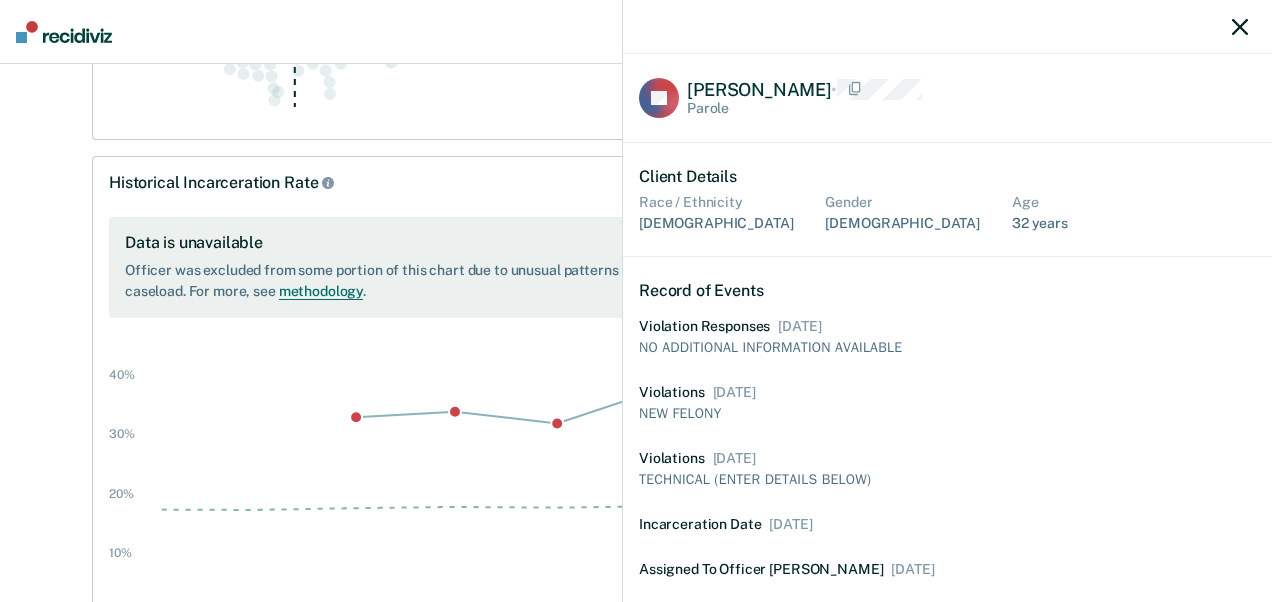click 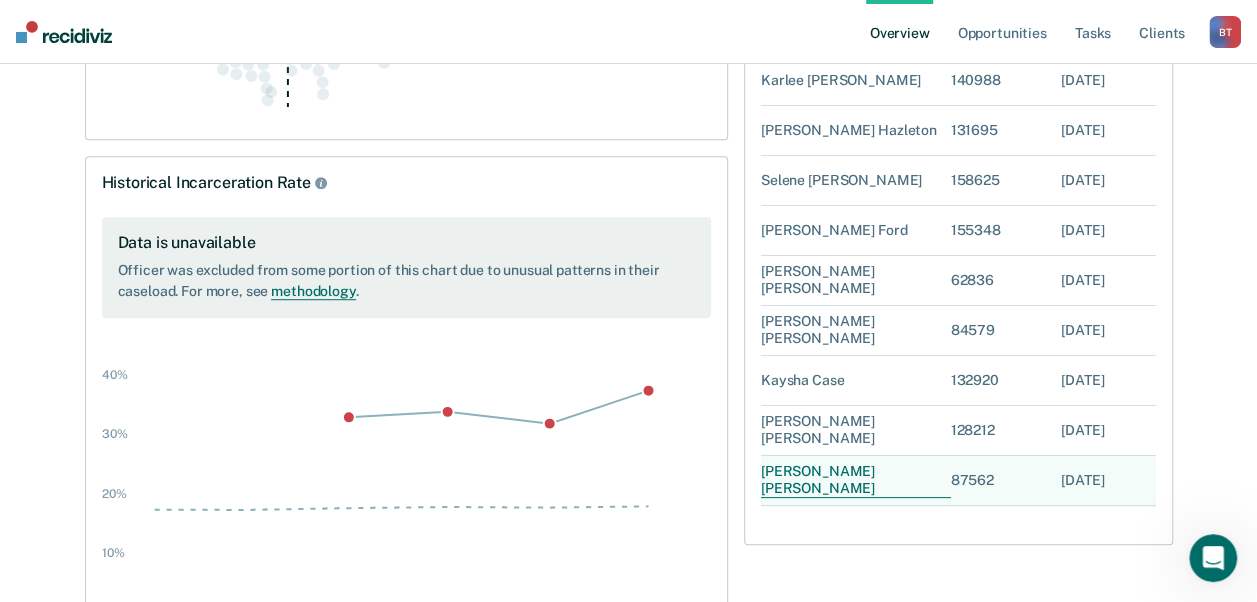 click on "[PERSON_NAME]" at bounding box center (856, 481) 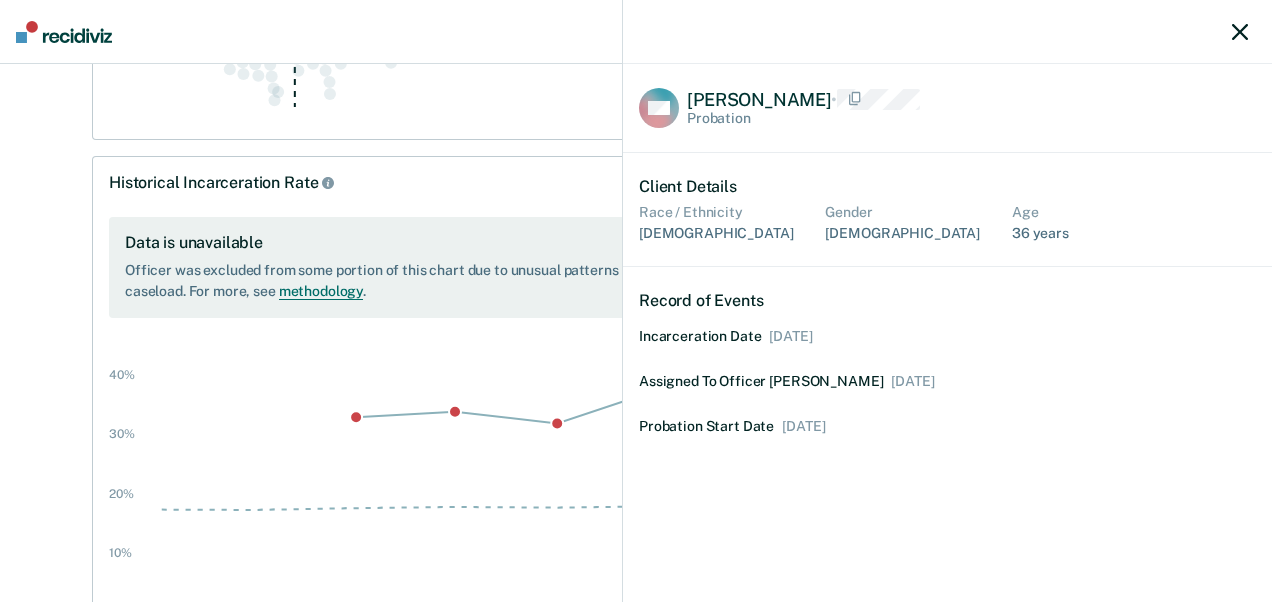 click 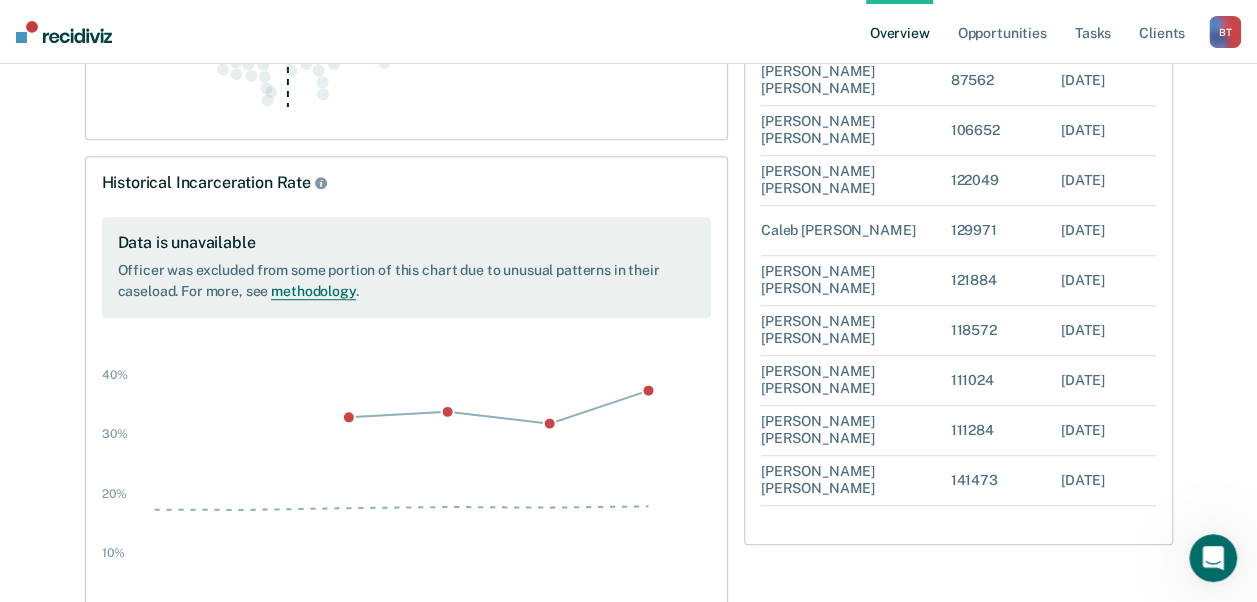 scroll, scrollTop: 440, scrollLeft: 0, axis: vertical 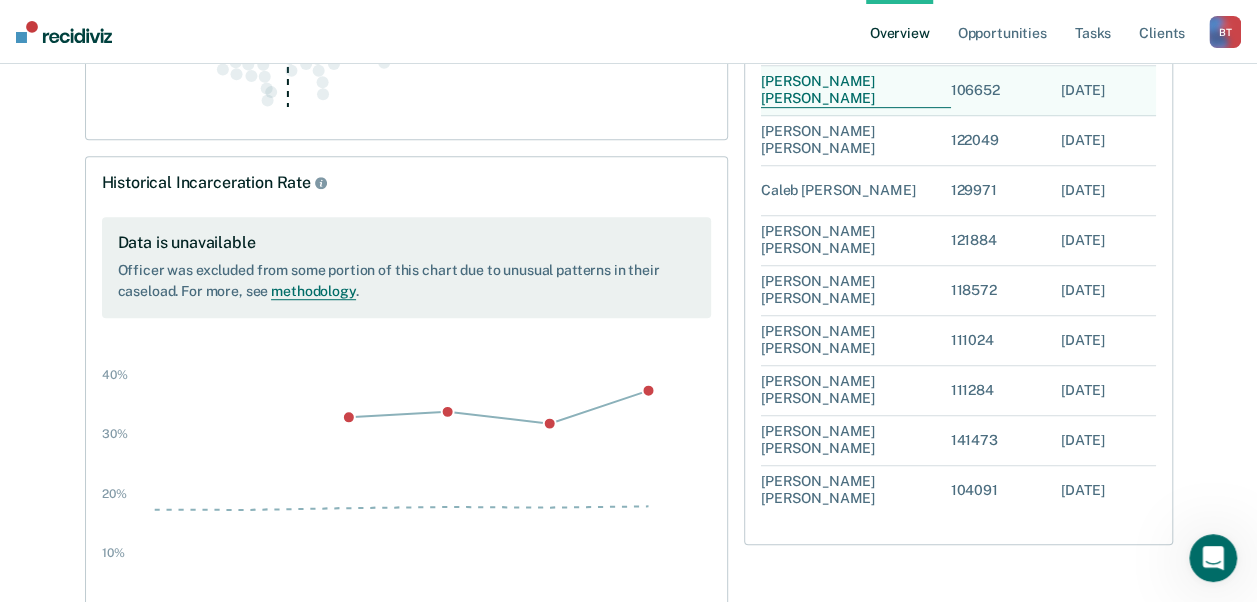 click on "[PERSON_NAME]" at bounding box center (856, 91) 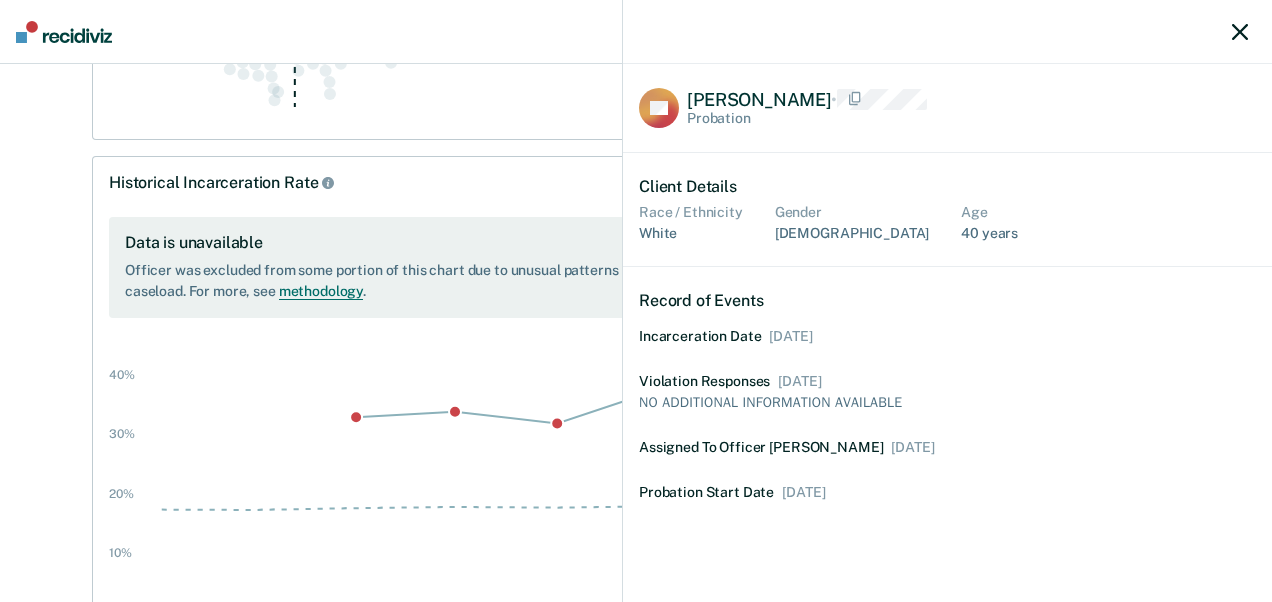 click 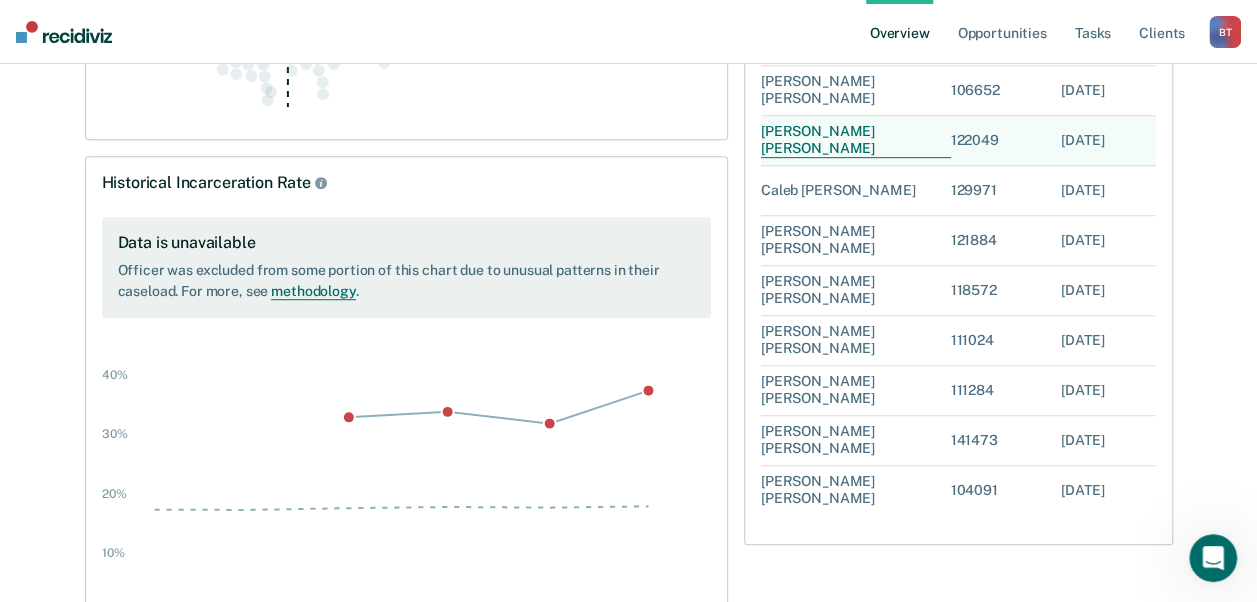 click on "[PERSON_NAME]" at bounding box center (856, 141) 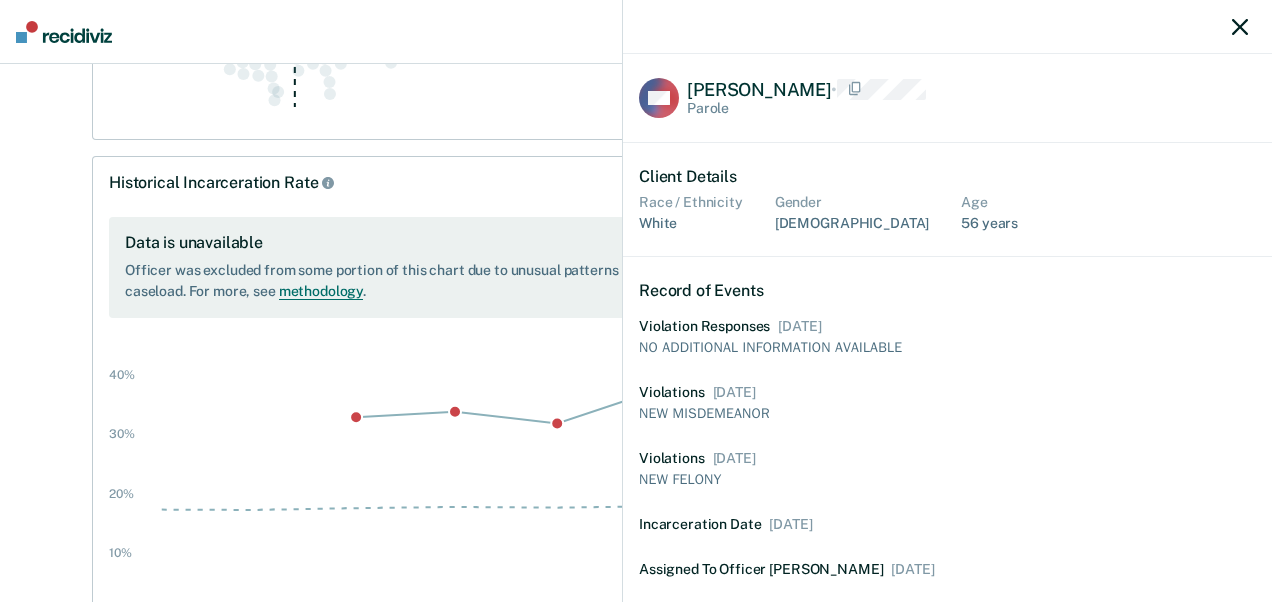 click 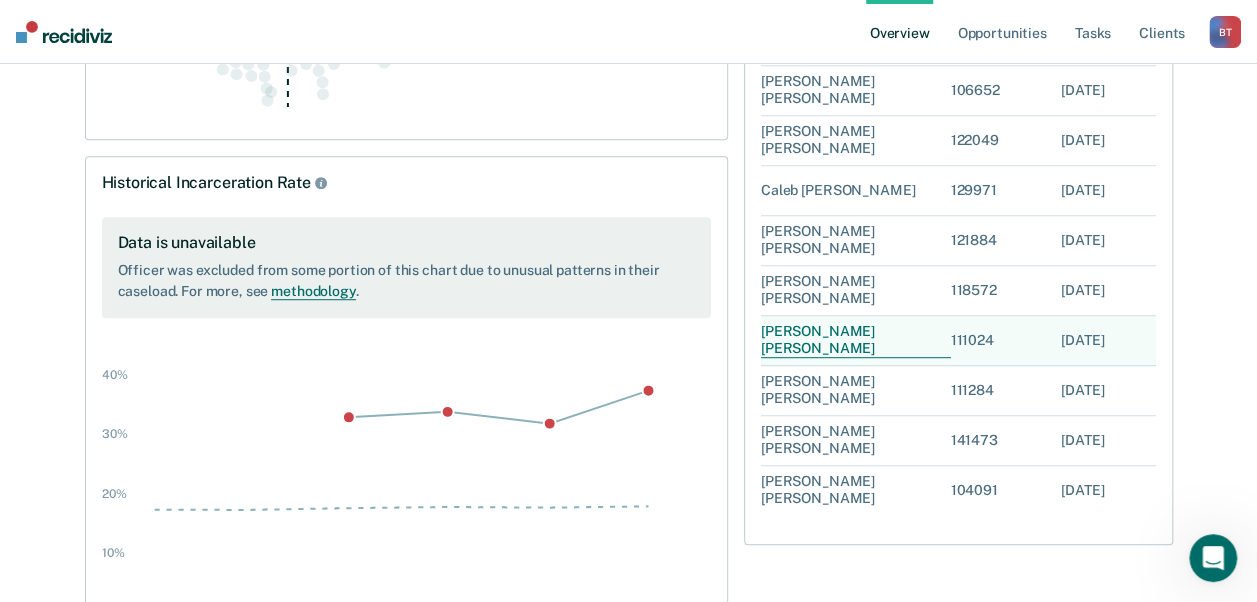 click on "[PERSON_NAME]" at bounding box center (856, 341) 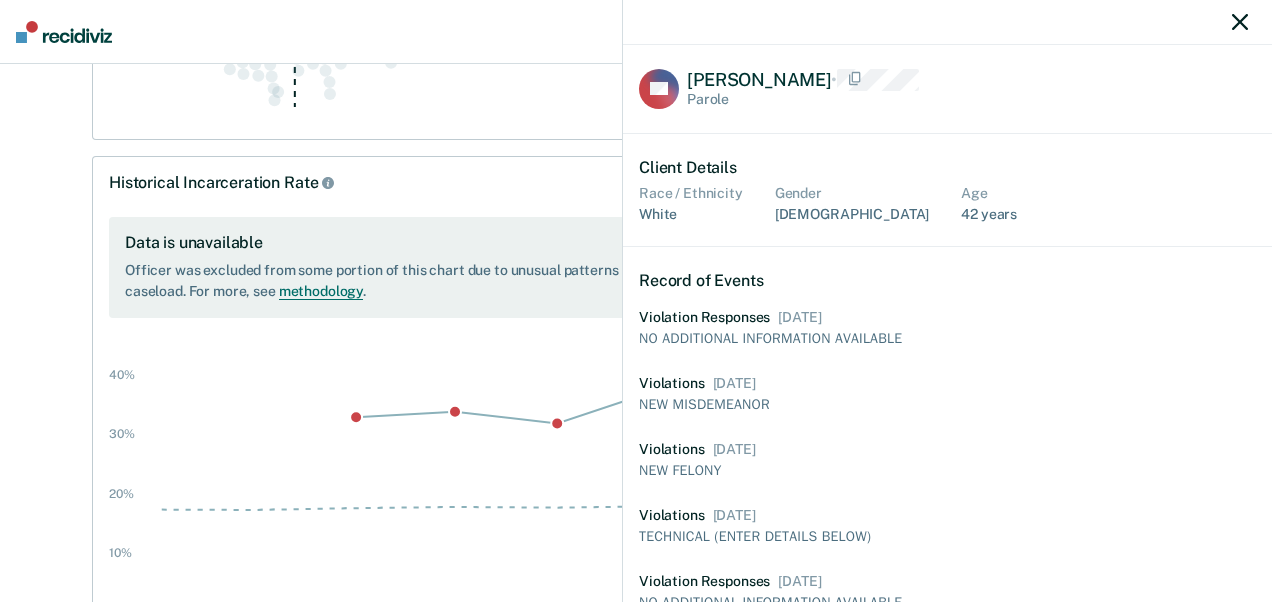 click 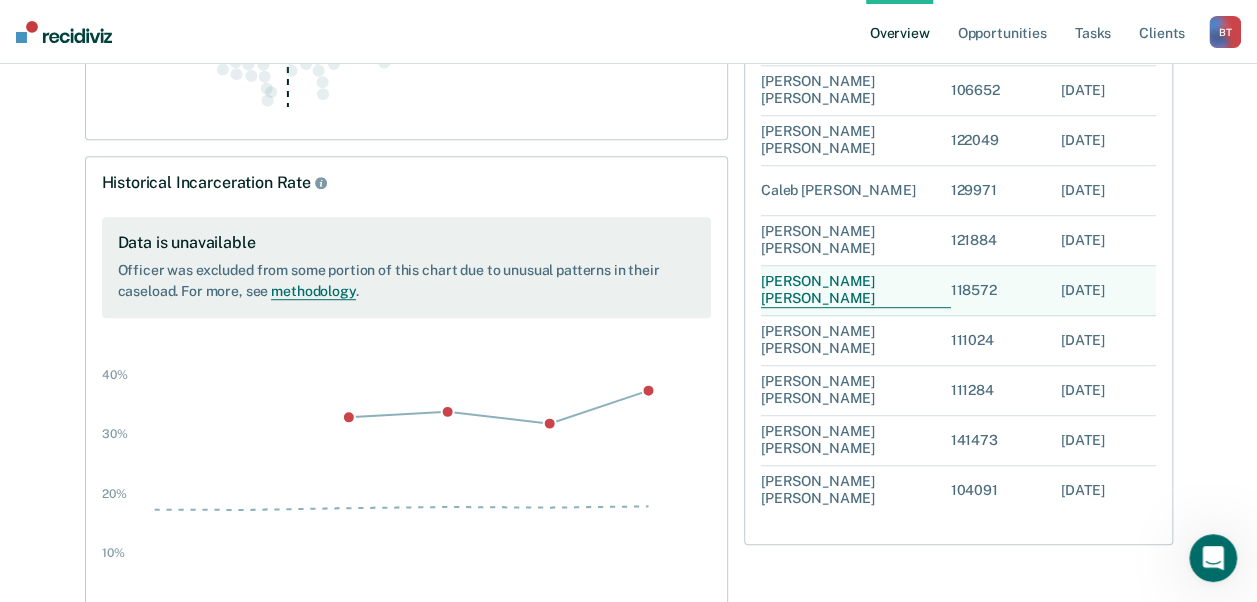 click on "[PERSON_NAME]" at bounding box center [856, 291] 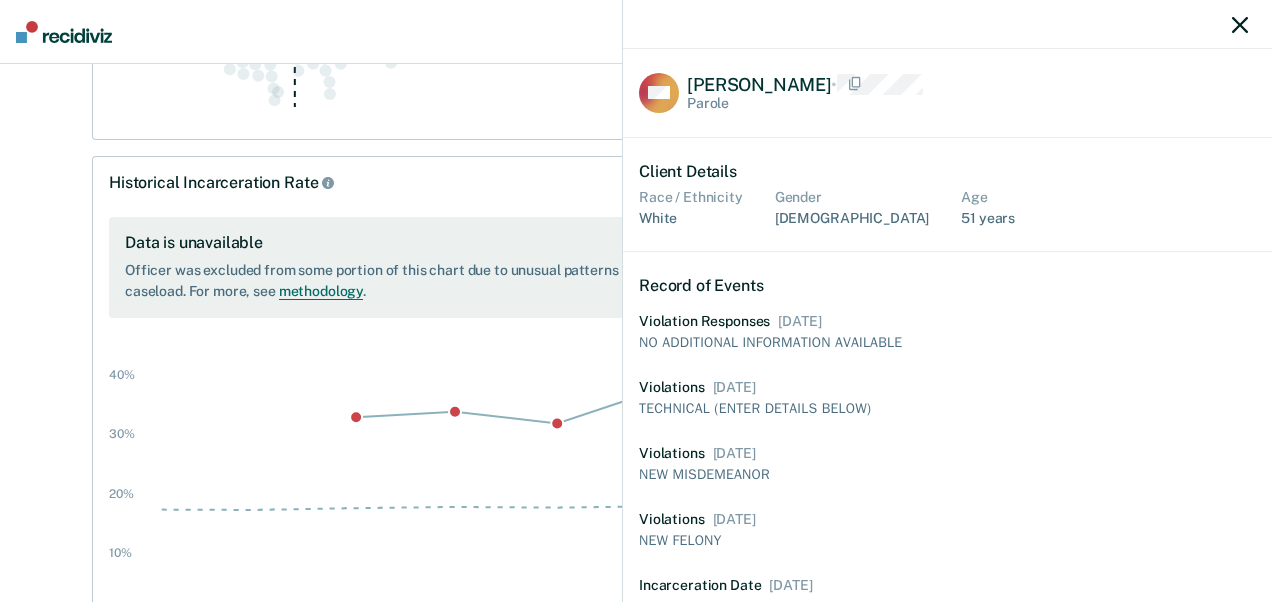 click 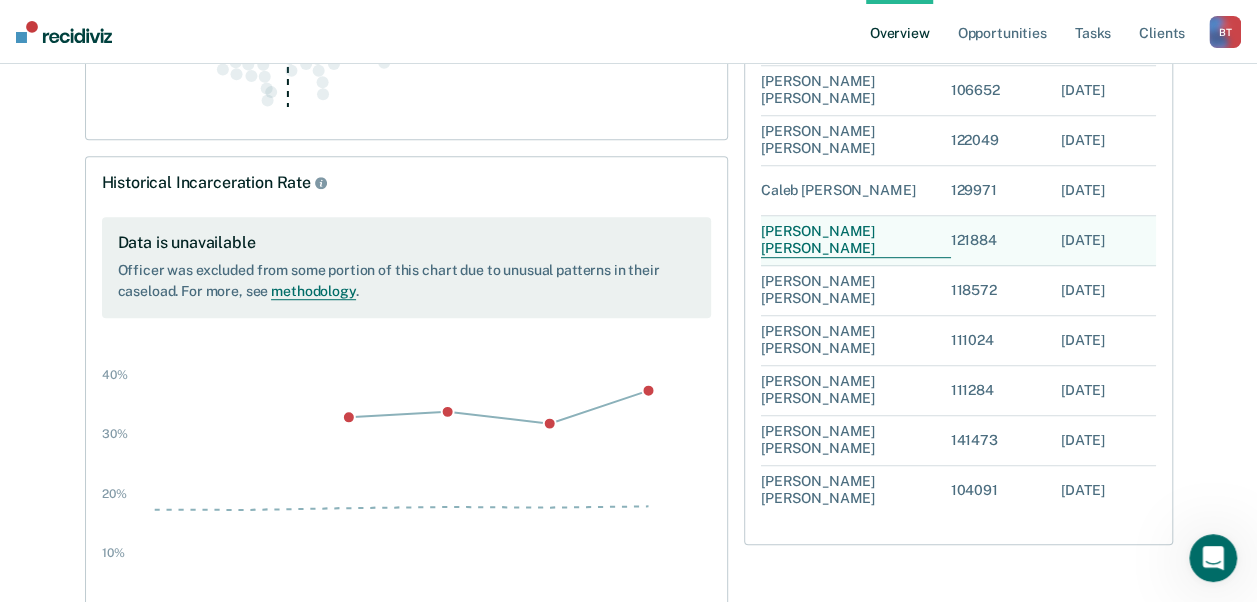 click on "[PERSON_NAME]" at bounding box center (856, 241) 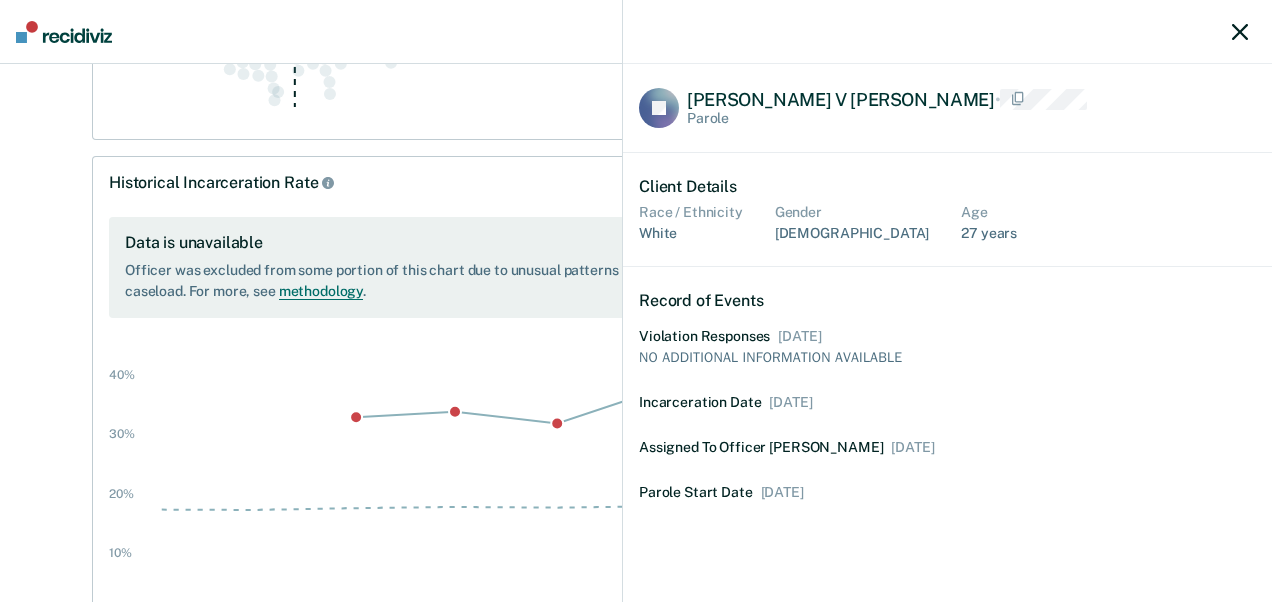 click 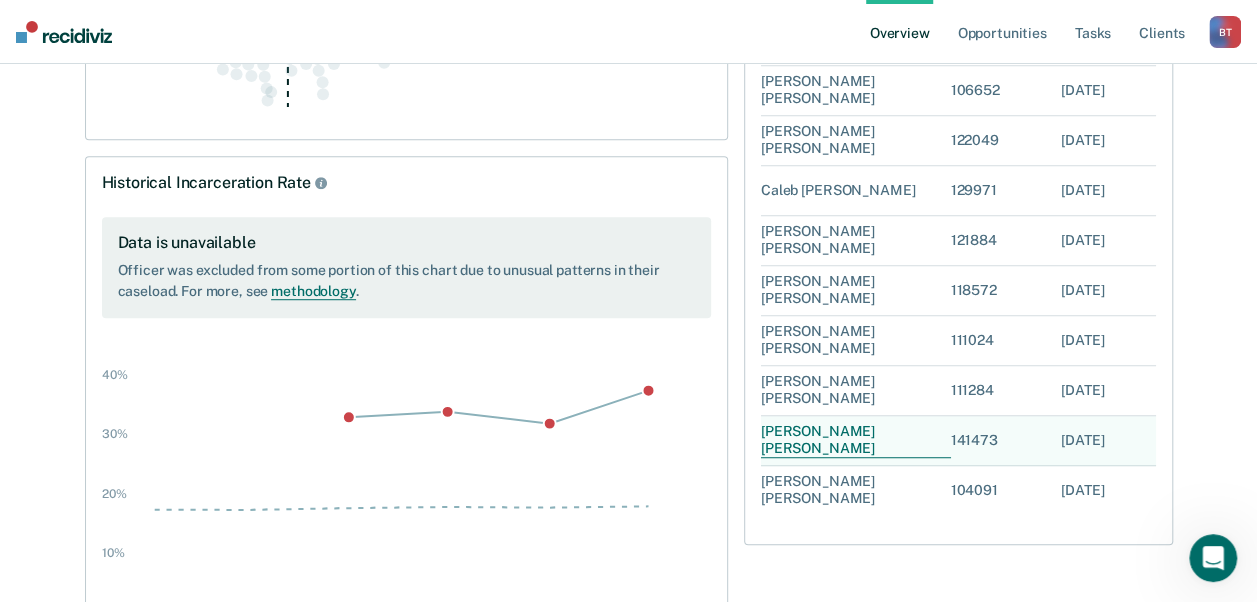 click on "[PERSON_NAME]" at bounding box center [856, 441] 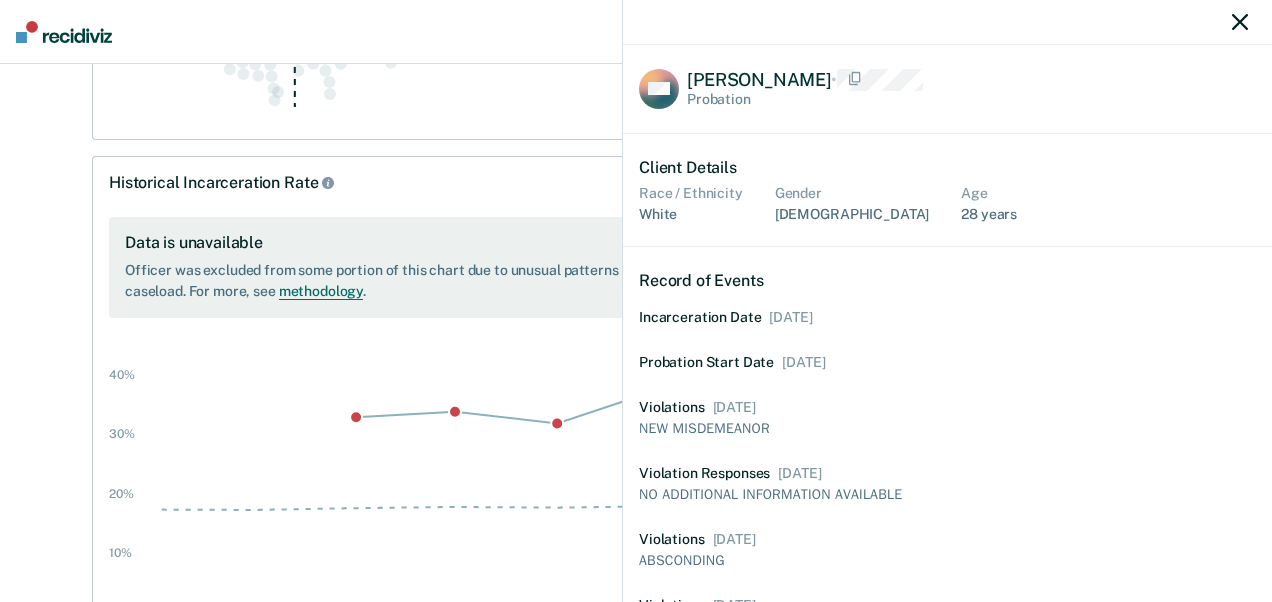 click 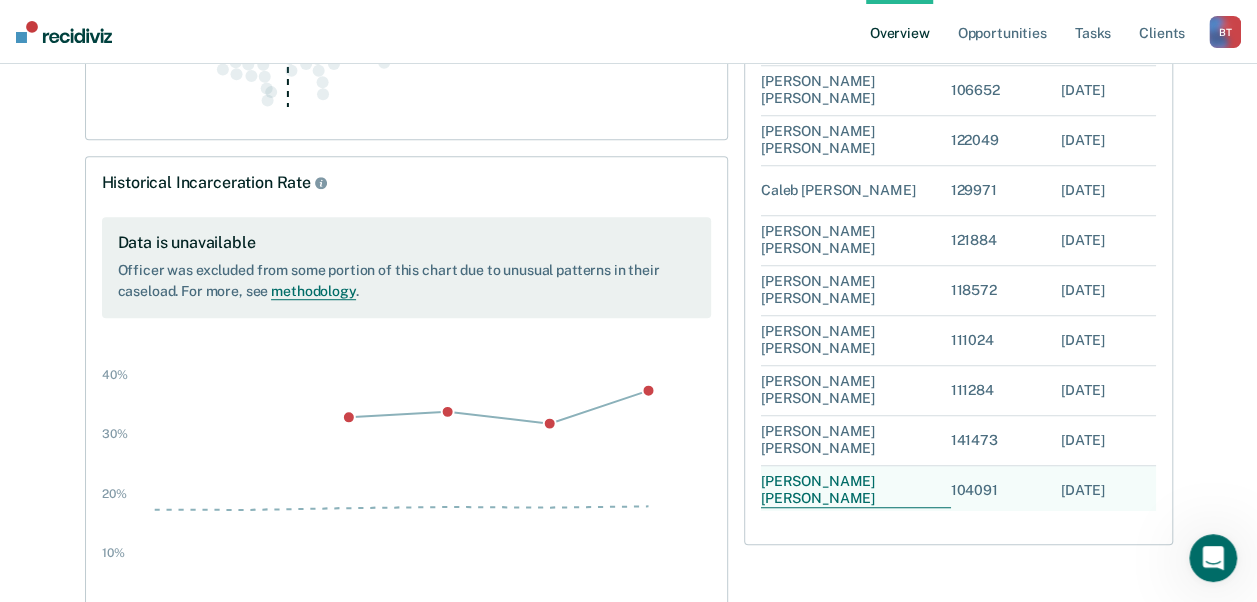 click on "[PERSON_NAME]" at bounding box center [856, 491] 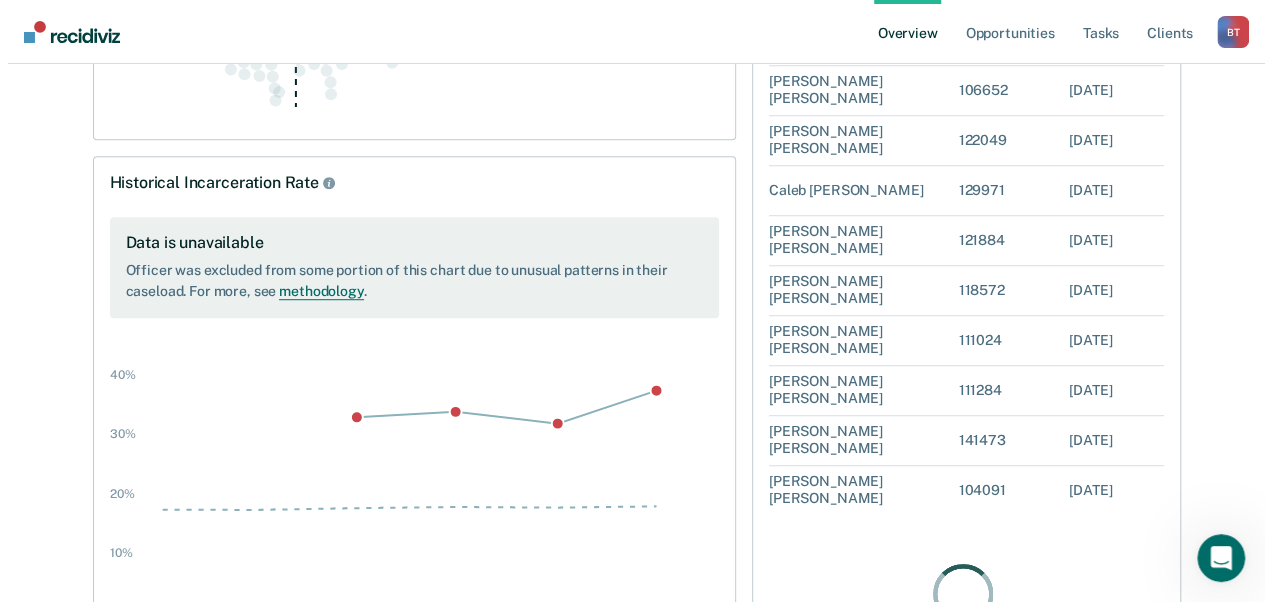 scroll, scrollTop: 446, scrollLeft: 0, axis: vertical 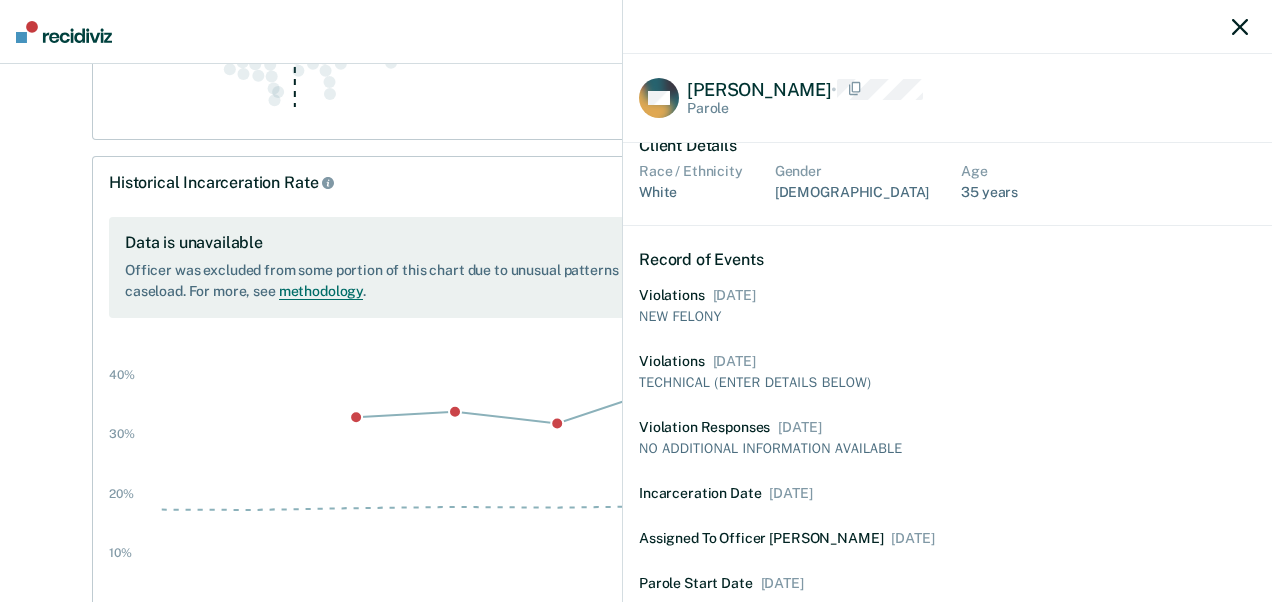 click 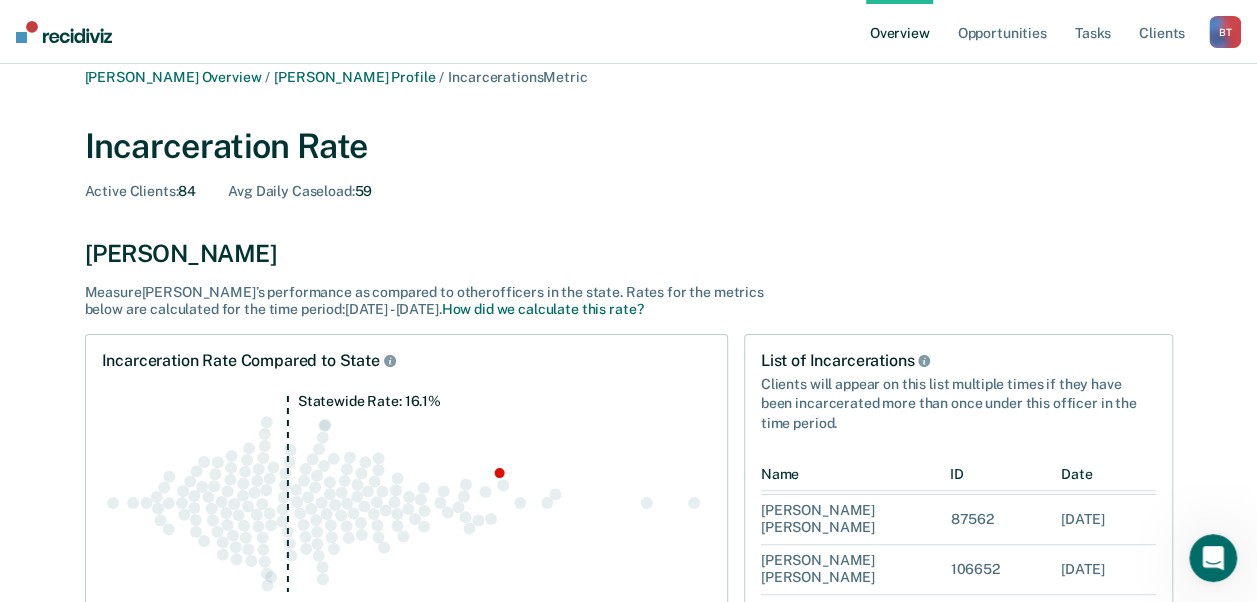 scroll, scrollTop: 0, scrollLeft: 0, axis: both 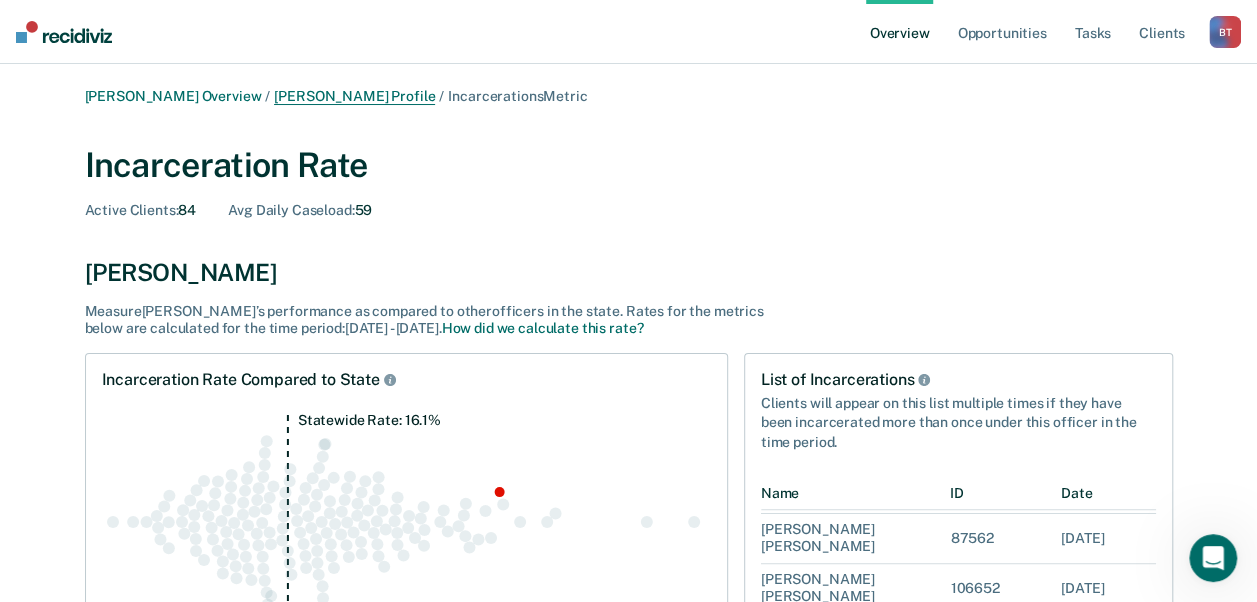 click on "[PERSON_NAME] Profile" at bounding box center (354, 96) 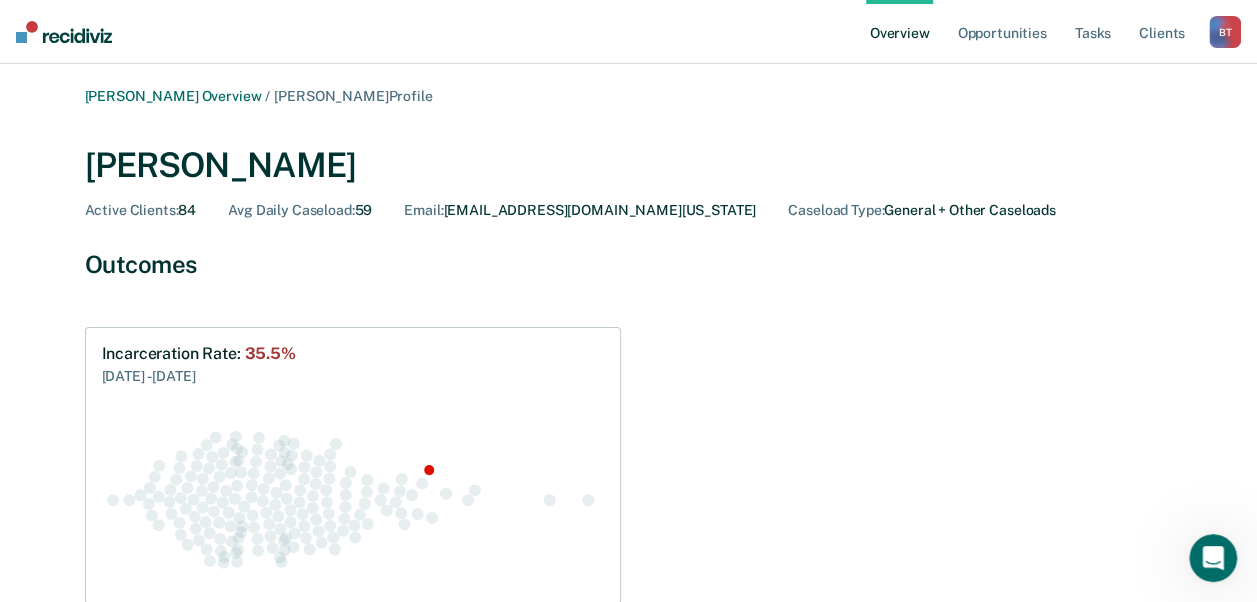 click on "Overview" at bounding box center (900, 32) 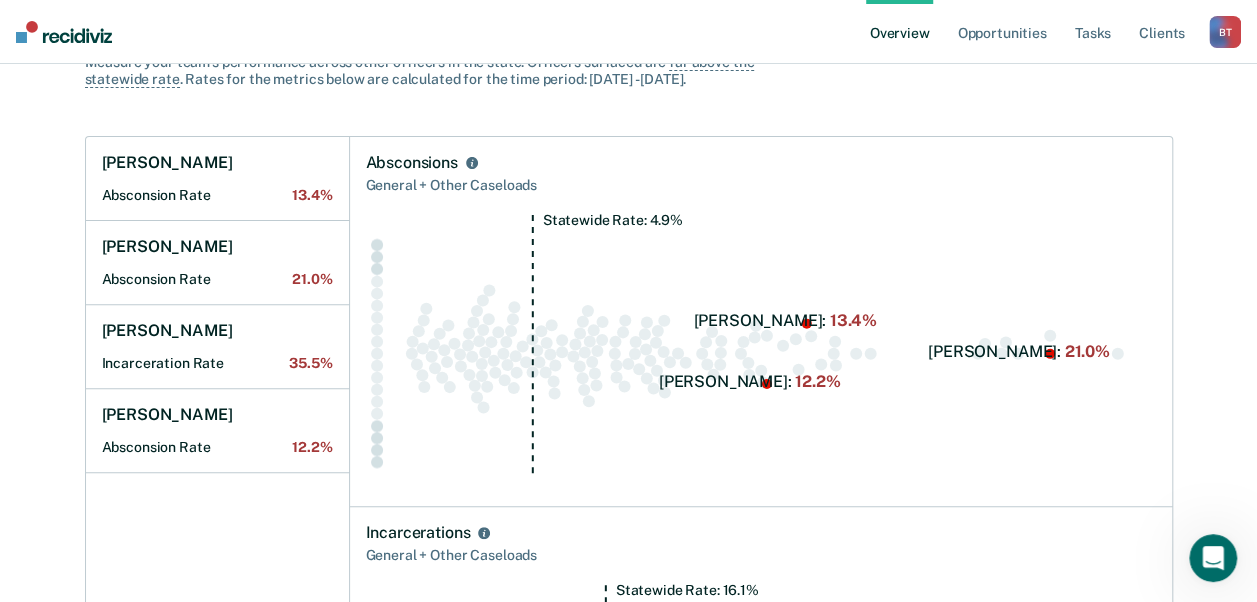 scroll, scrollTop: 194, scrollLeft: 0, axis: vertical 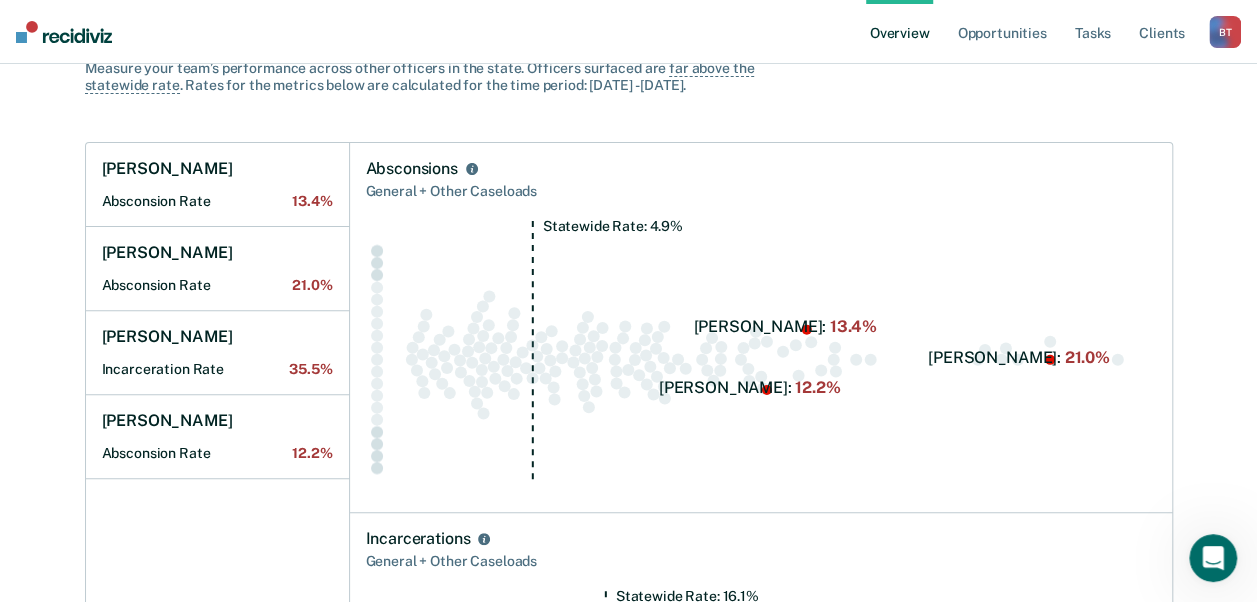 click on "B T" at bounding box center [1225, 32] 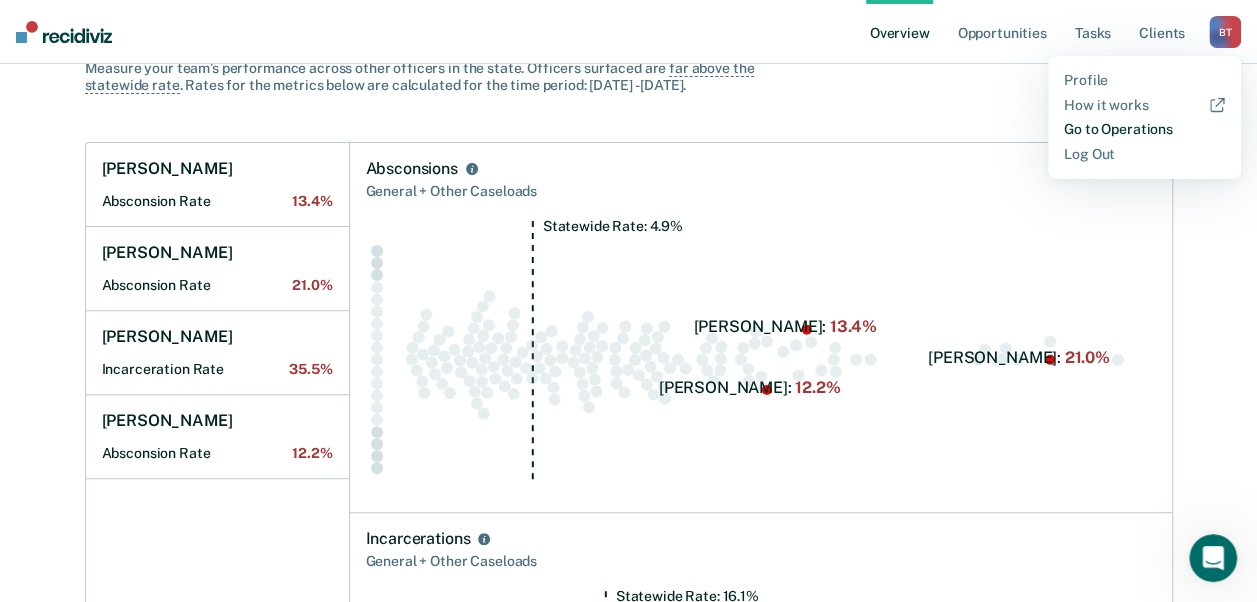 click on "Go to Operations" at bounding box center (1144, 129) 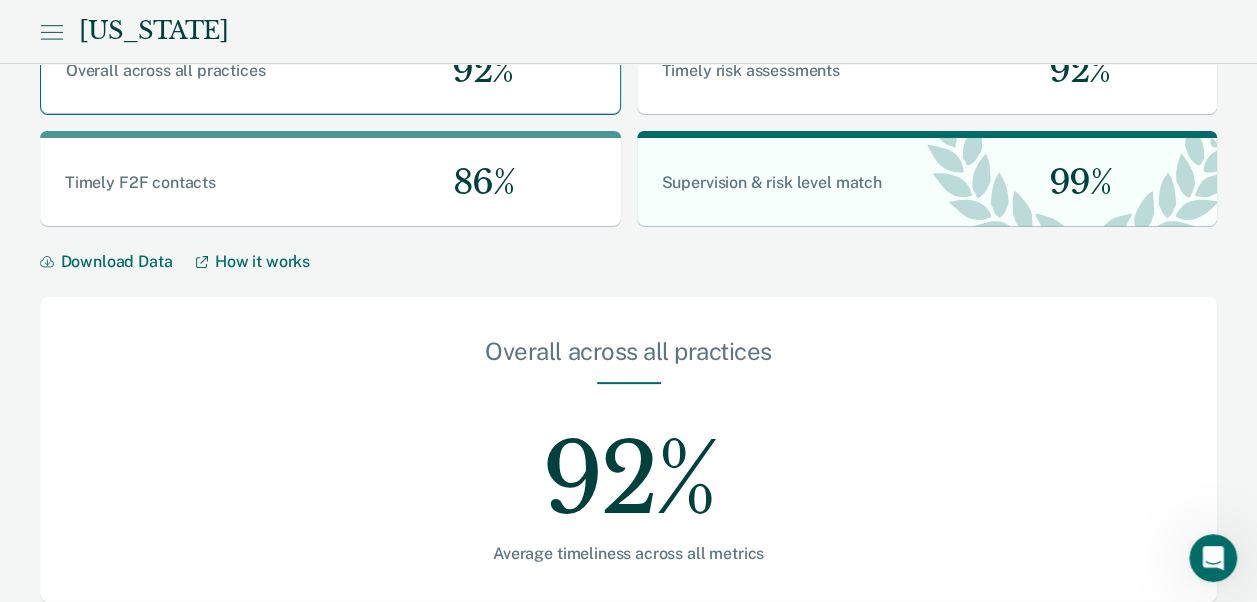 scroll, scrollTop: 0, scrollLeft: 0, axis: both 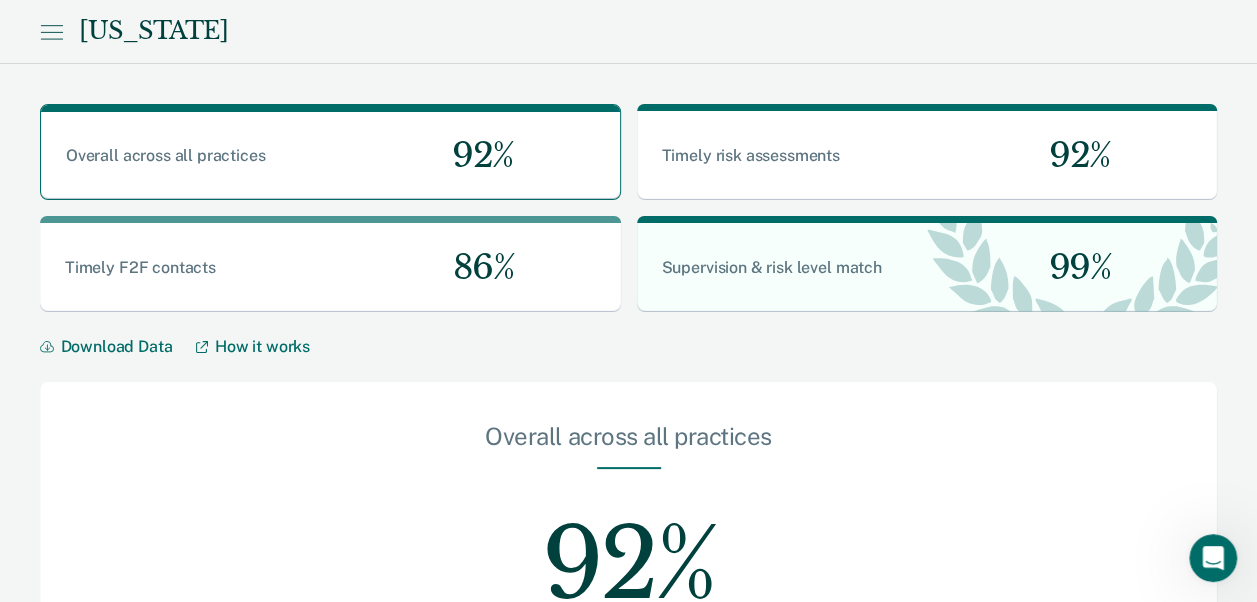 click 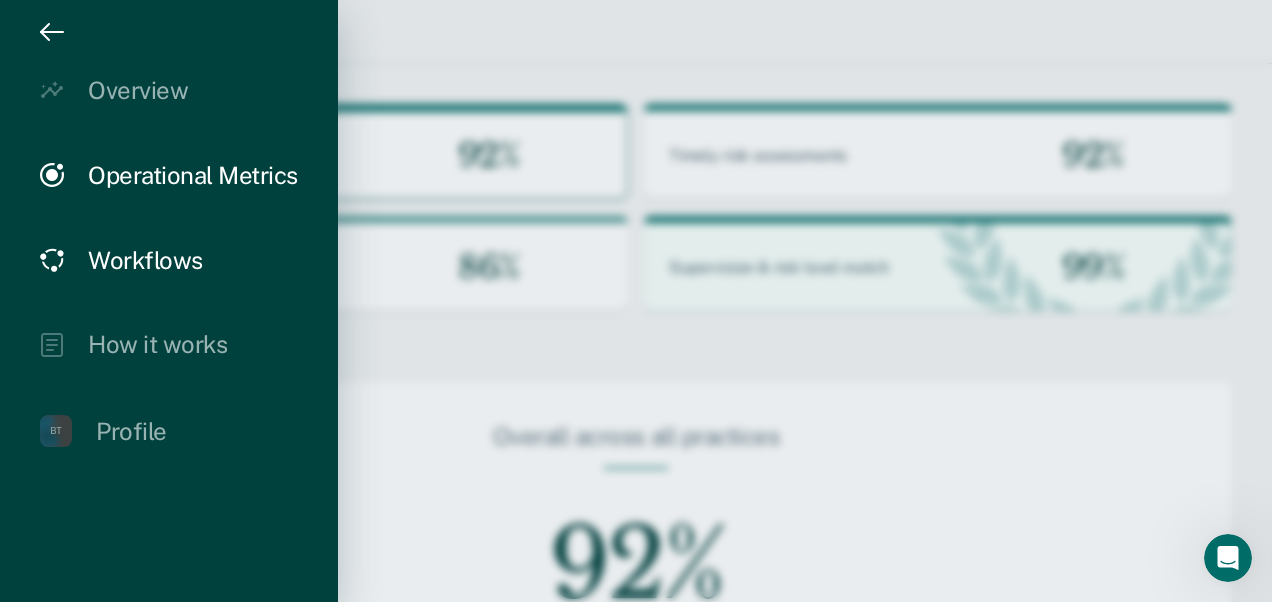 click on "Workflows" at bounding box center [145, 260] 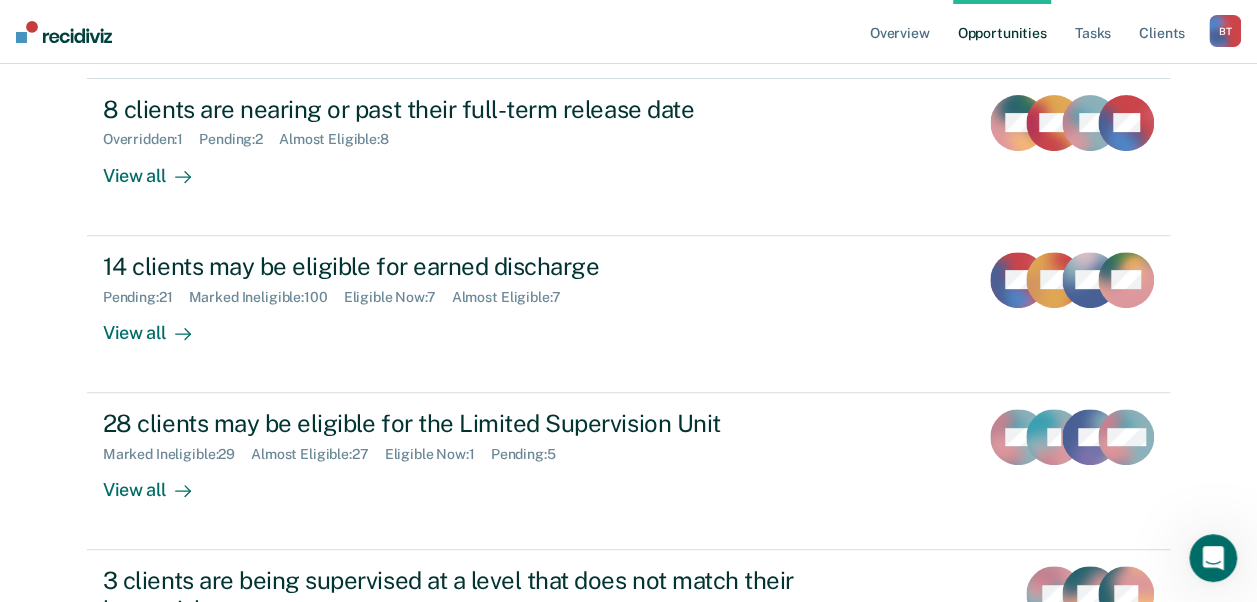 scroll, scrollTop: 260, scrollLeft: 0, axis: vertical 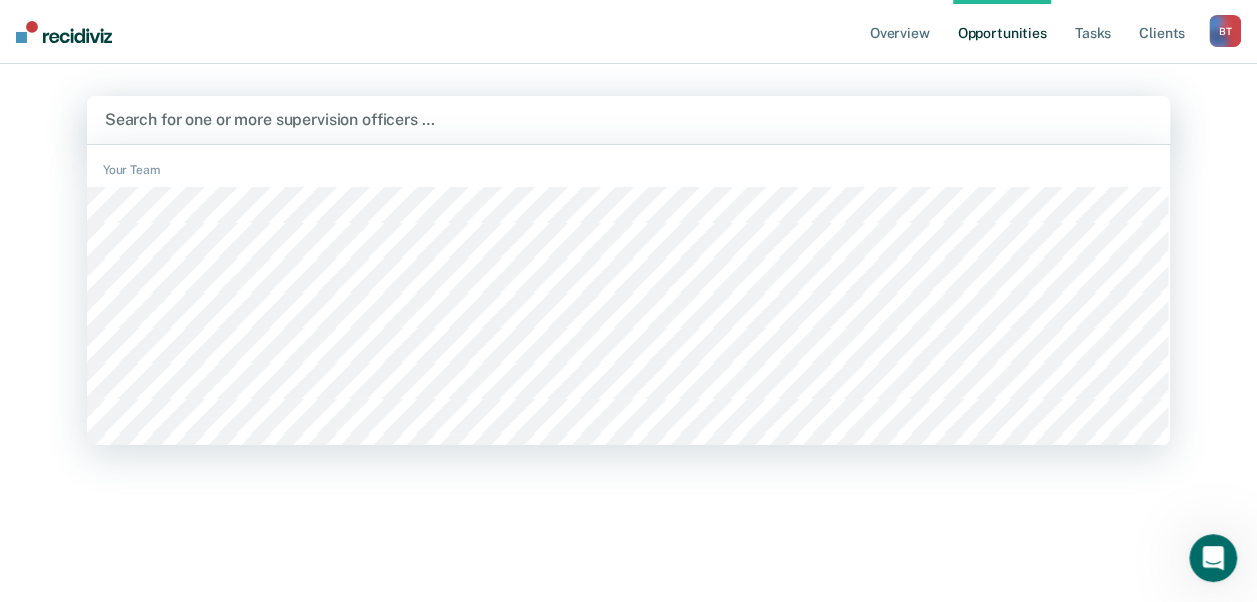 click on "Search for one or more supervision officers …" at bounding box center (628, 119) 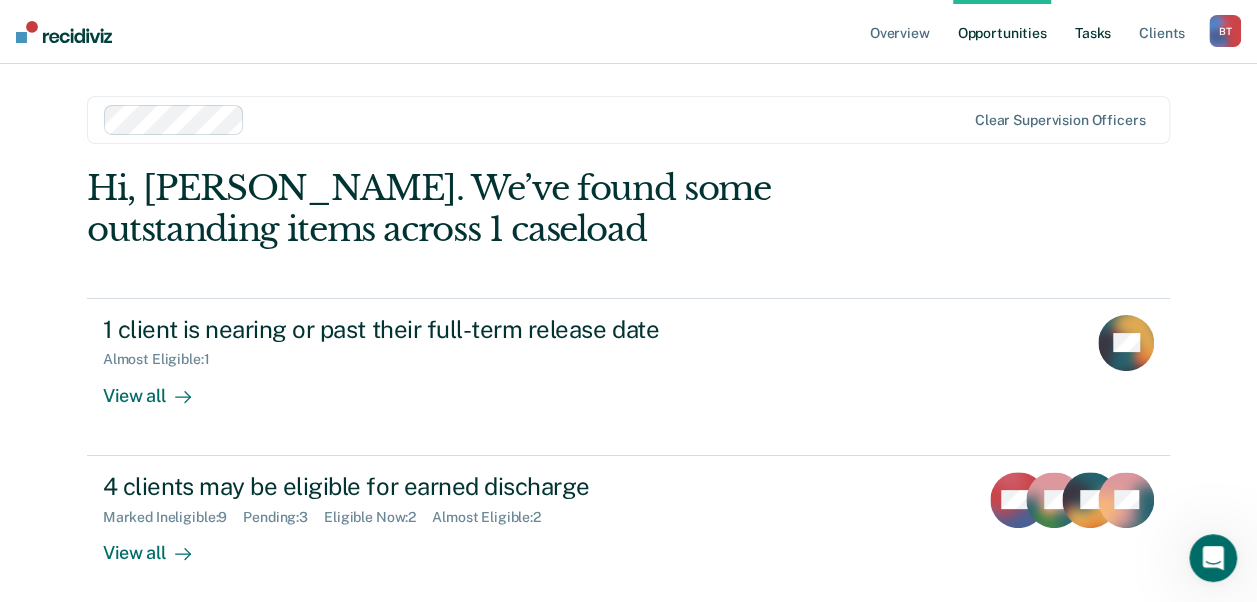click on "Tasks" at bounding box center [1093, 32] 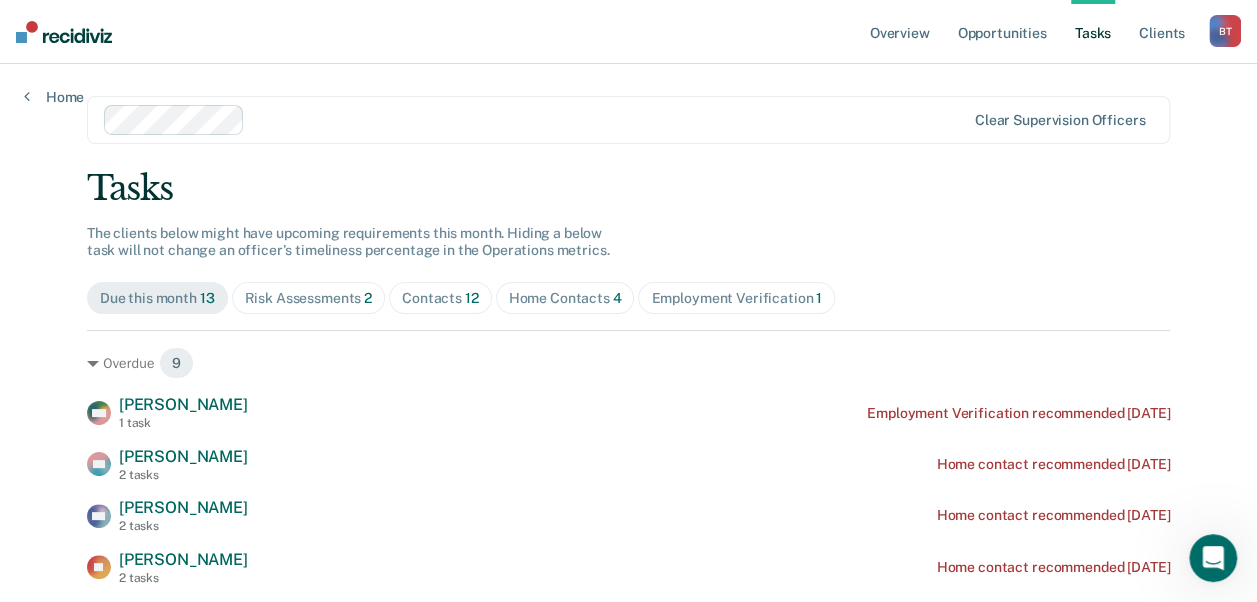 click on "Contacts   12" at bounding box center (440, 298) 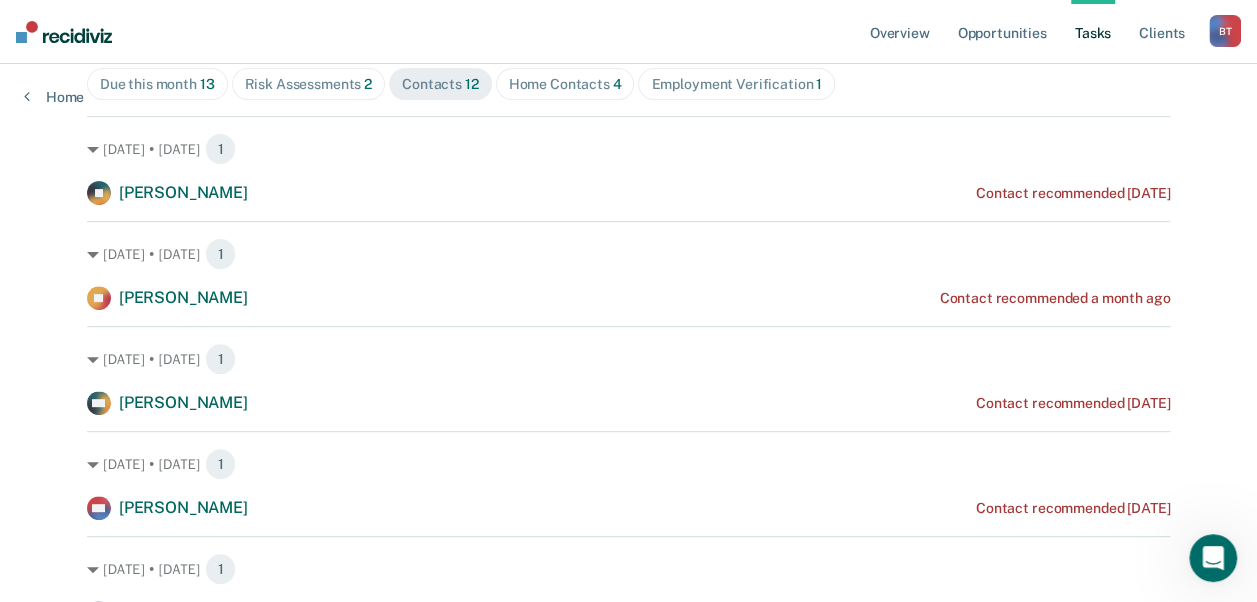 scroll, scrollTop: 238, scrollLeft: 0, axis: vertical 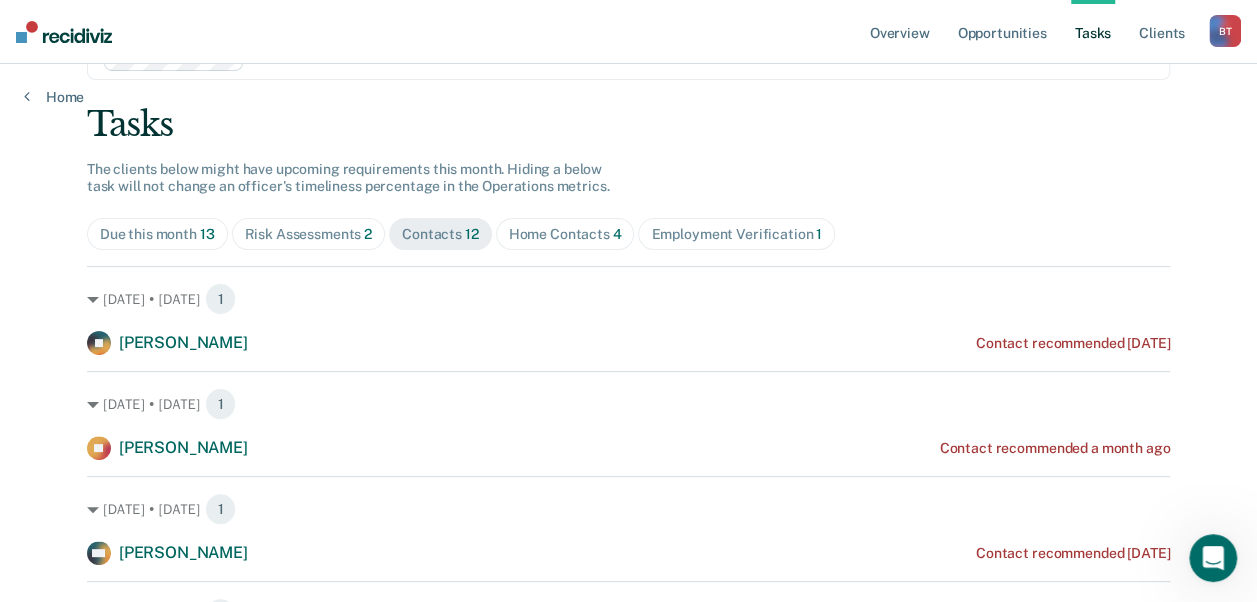 click on "Home Contacts   4" at bounding box center (565, 234) 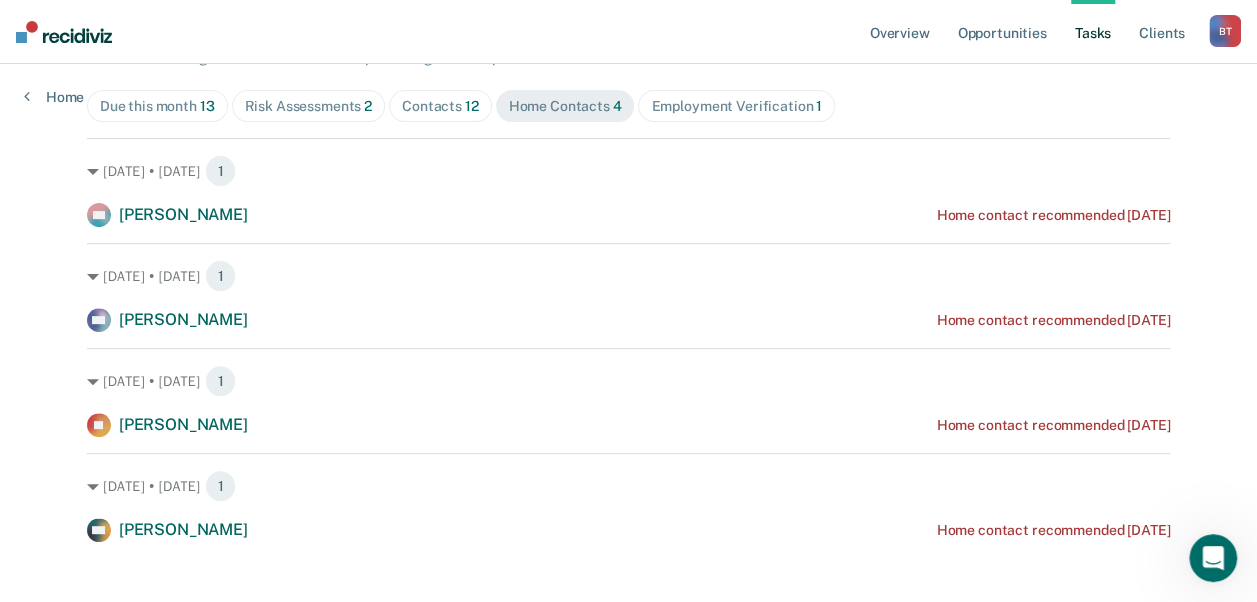 scroll, scrollTop: 212, scrollLeft: 0, axis: vertical 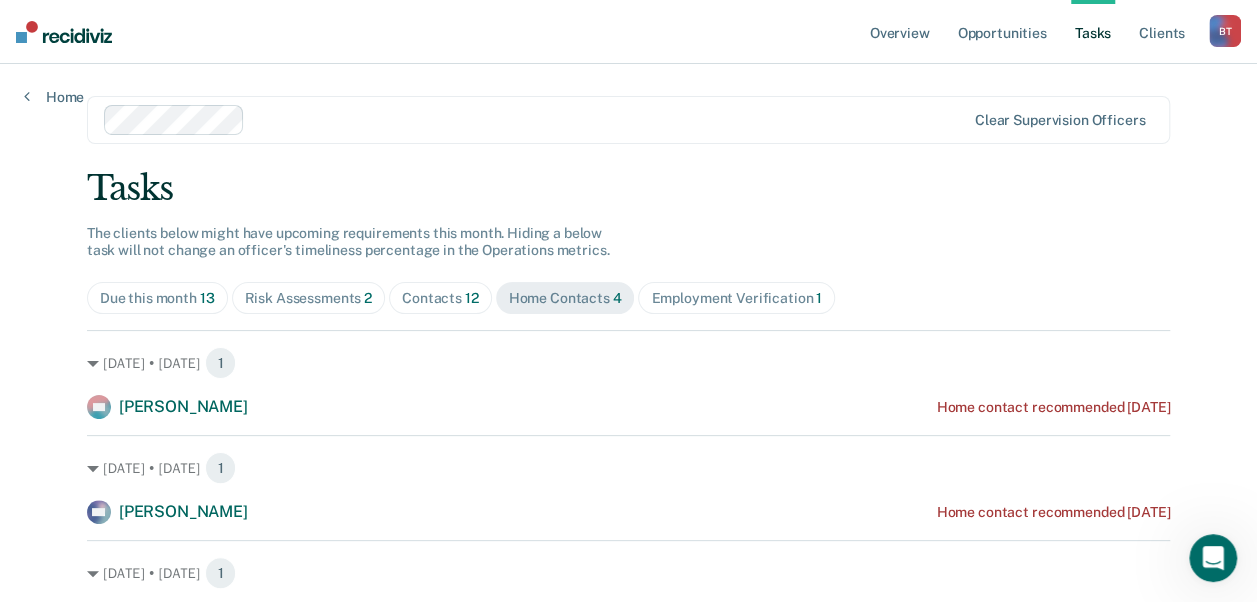 click on "B T" at bounding box center [1225, 31] 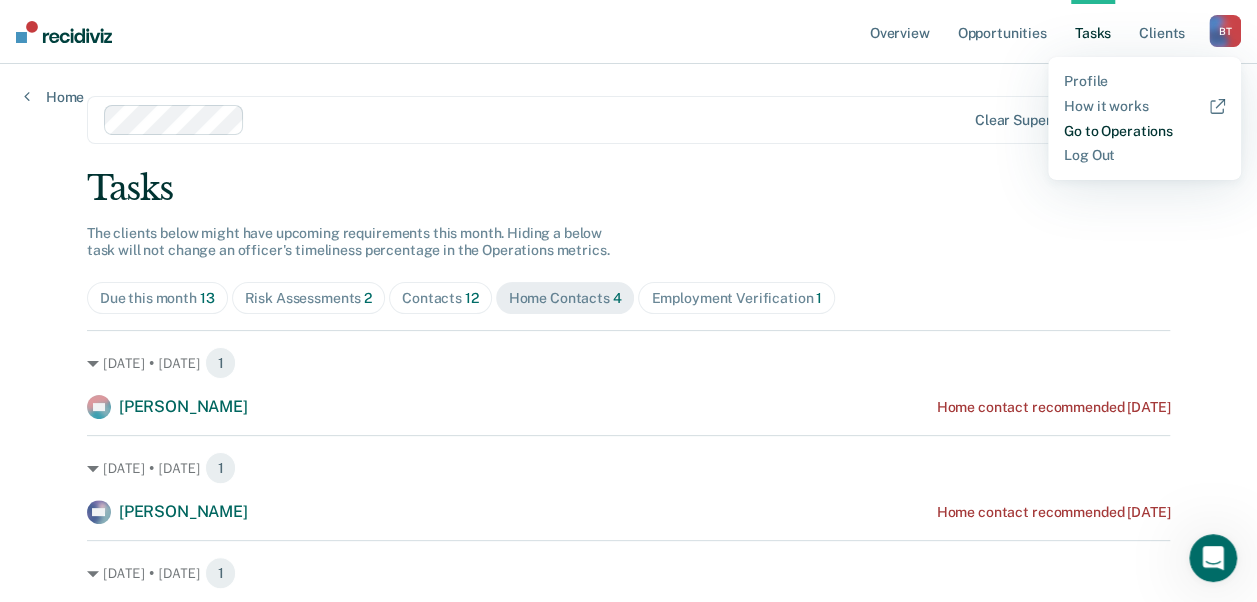 click on "Go to Operations" at bounding box center (1144, 131) 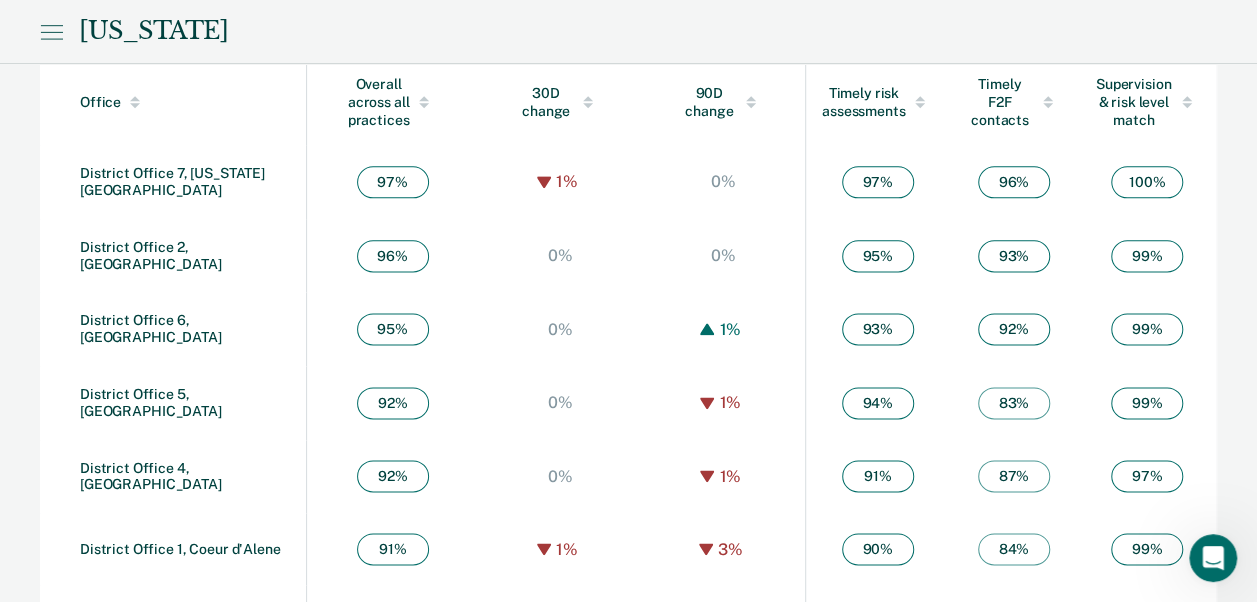 scroll, scrollTop: 1200, scrollLeft: 0, axis: vertical 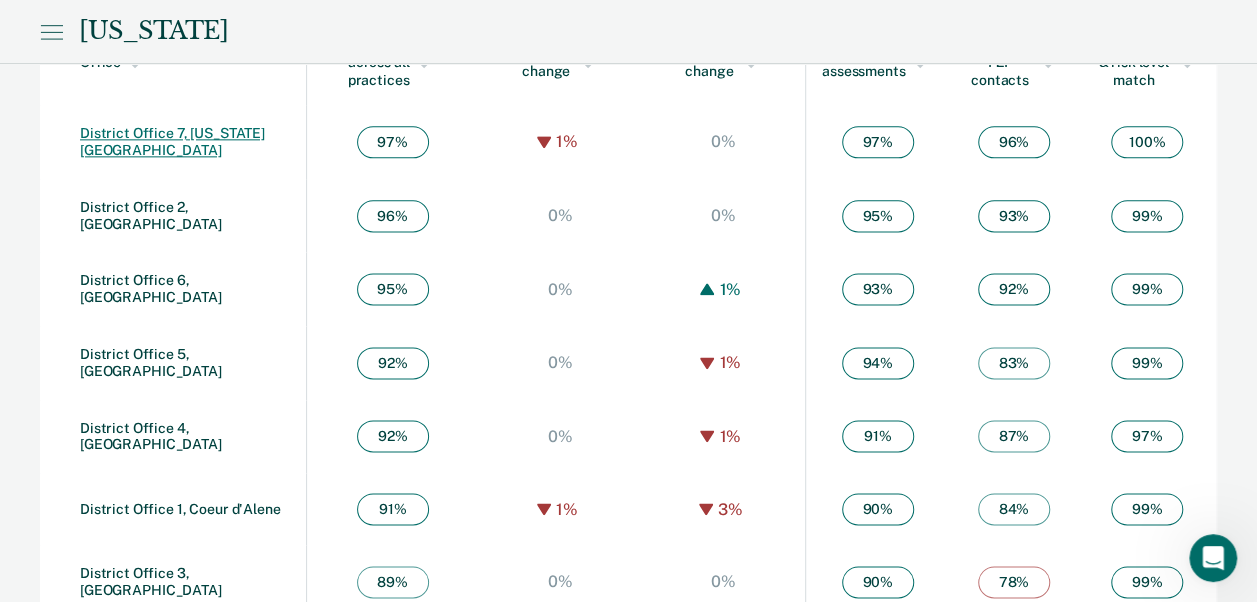 click on "District Office 7, [US_STATE][GEOGRAPHIC_DATA]" at bounding box center (172, 141) 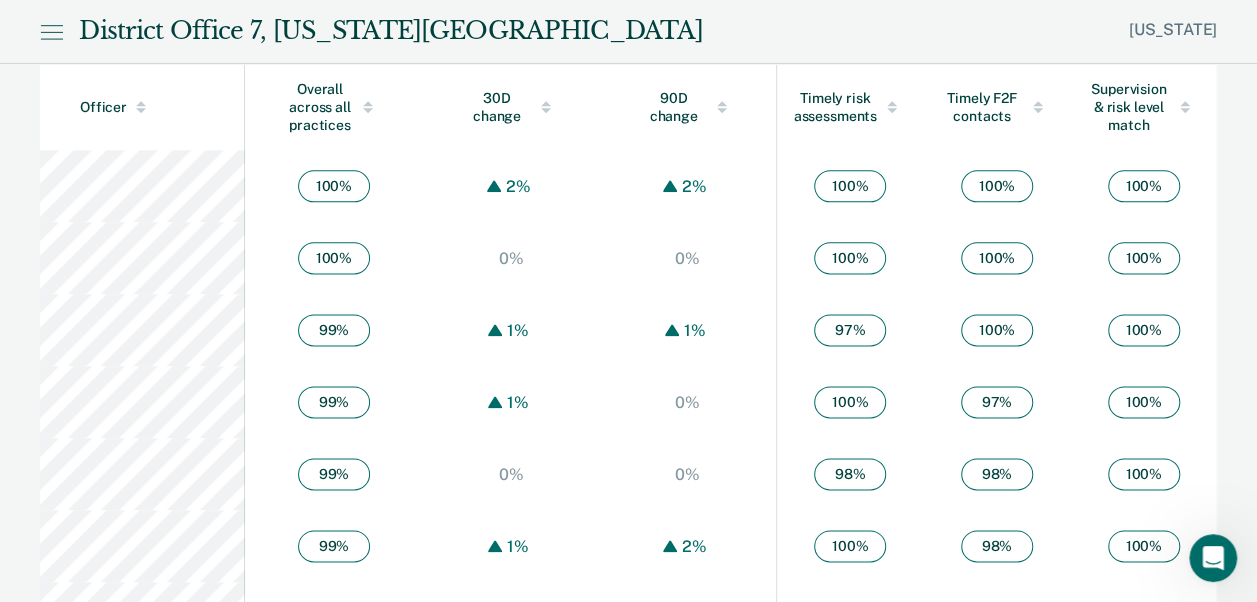 scroll, scrollTop: 1173, scrollLeft: 0, axis: vertical 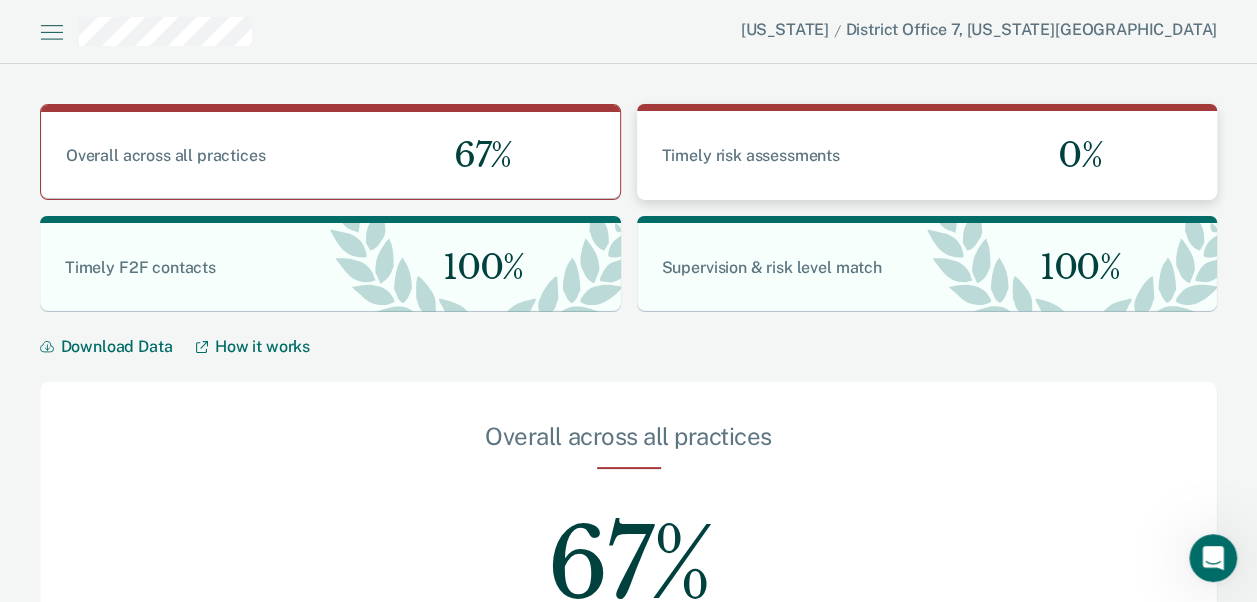 click on "Timely risk assessments" at bounding box center (750, 155) 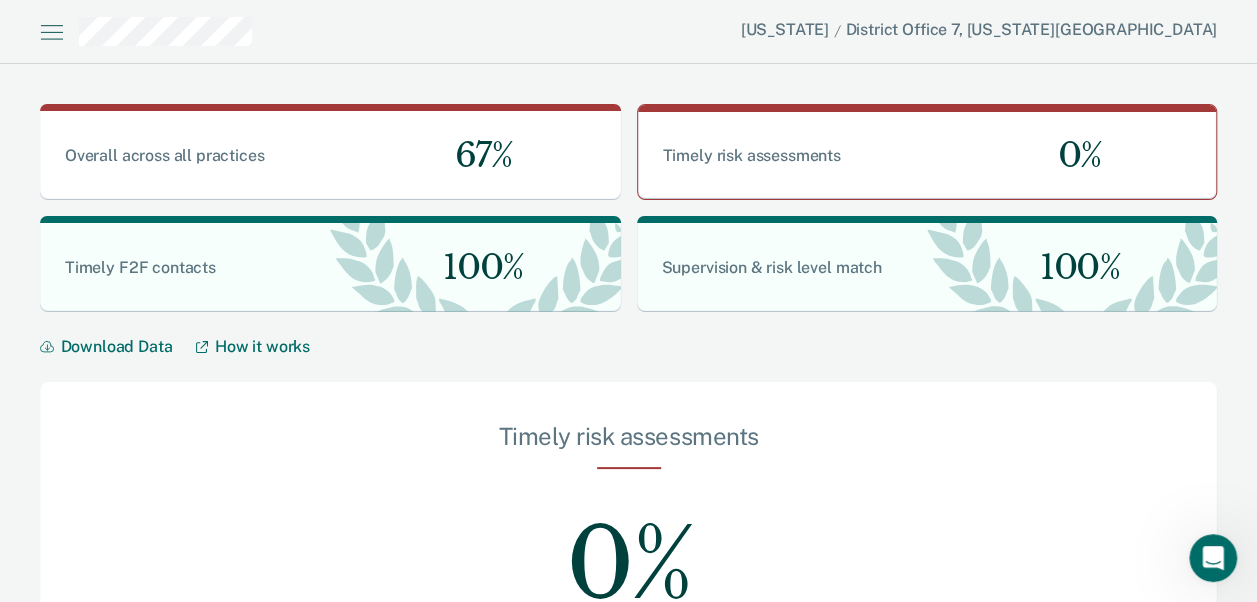 scroll, scrollTop: 580, scrollLeft: 0, axis: vertical 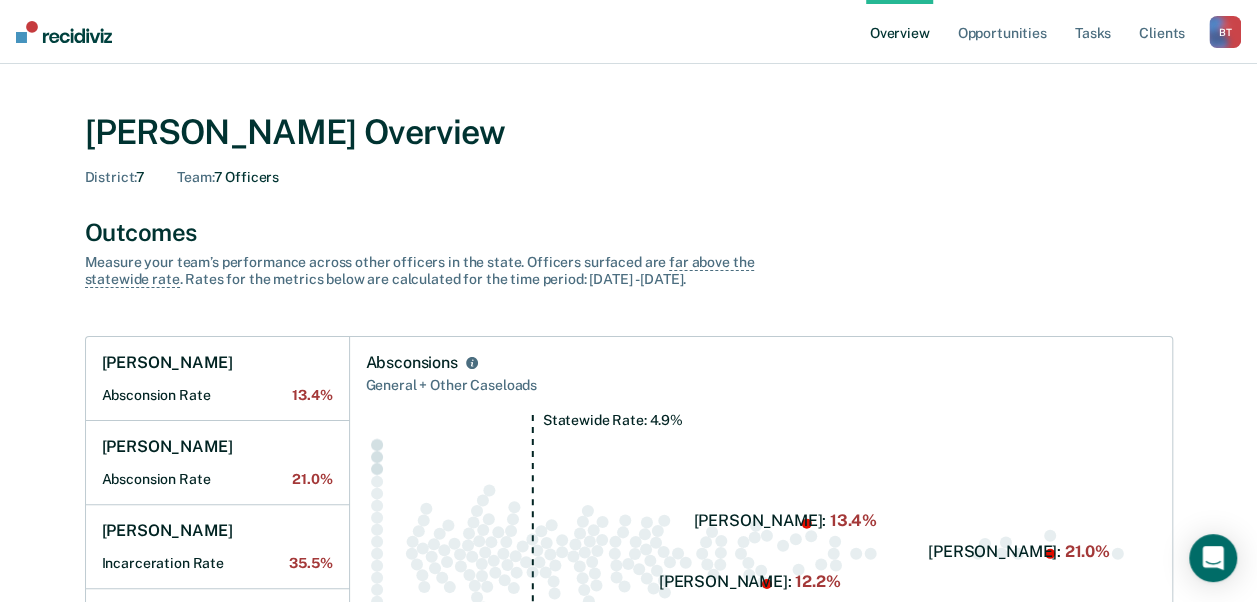 click on "B T" at bounding box center [1225, 32] 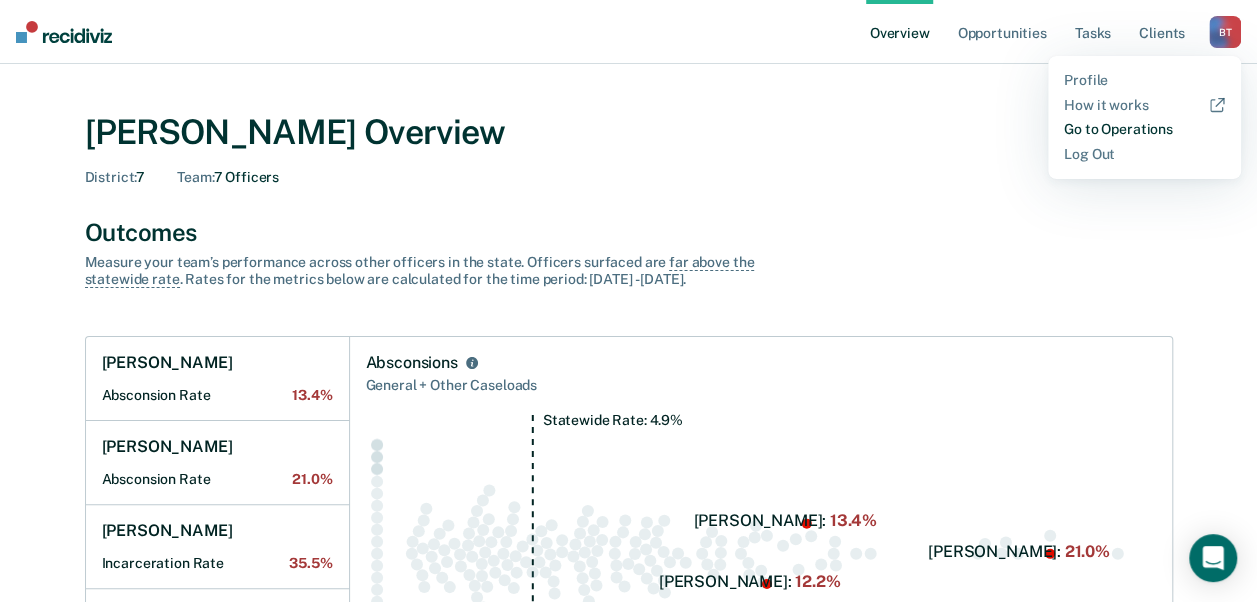 click on "Go to Operations" at bounding box center [1144, 129] 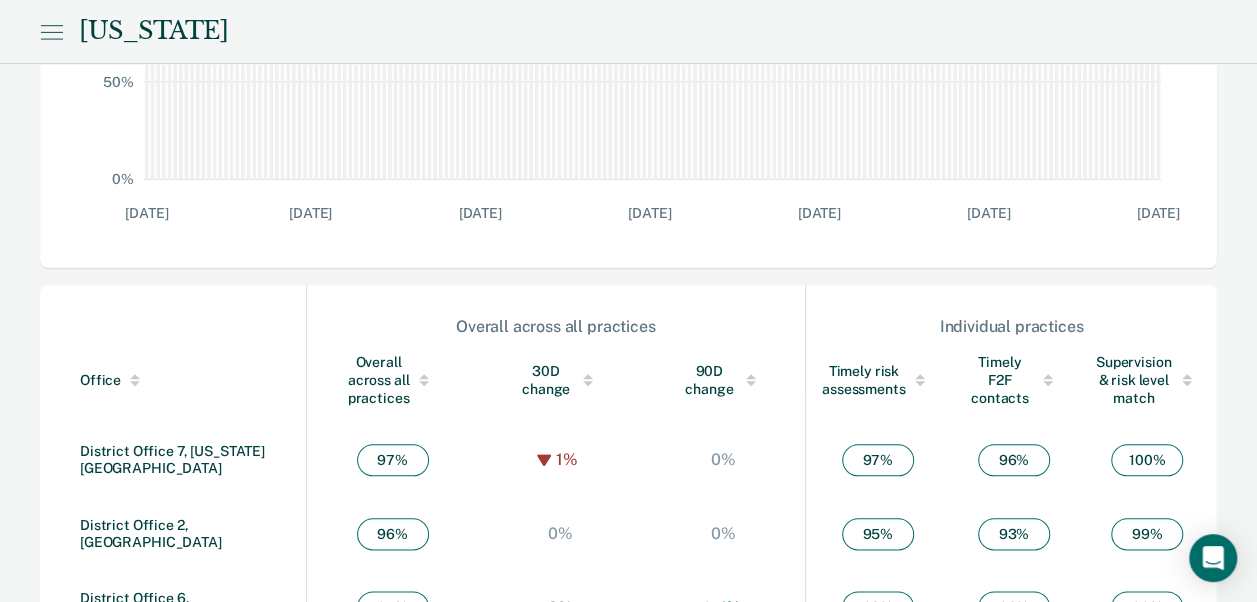 scroll, scrollTop: 1224, scrollLeft: 0, axis: vertical 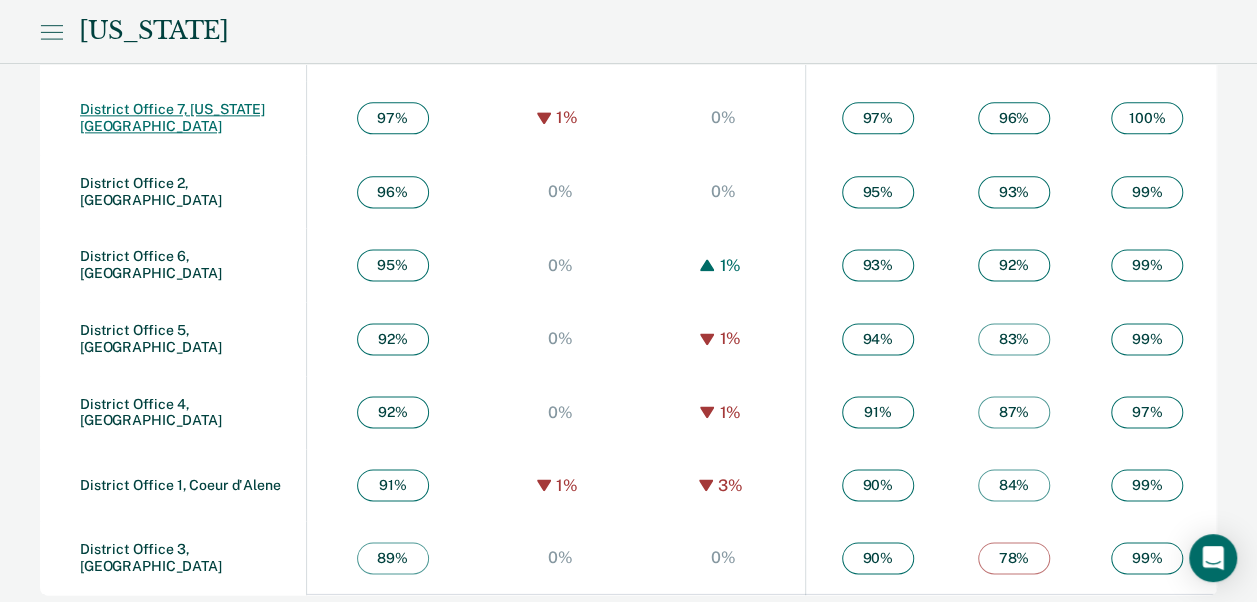 click on "District Office 7, [US_STATE][GEOGRAPHIC_DATA]" at bounding box center (172, 117) 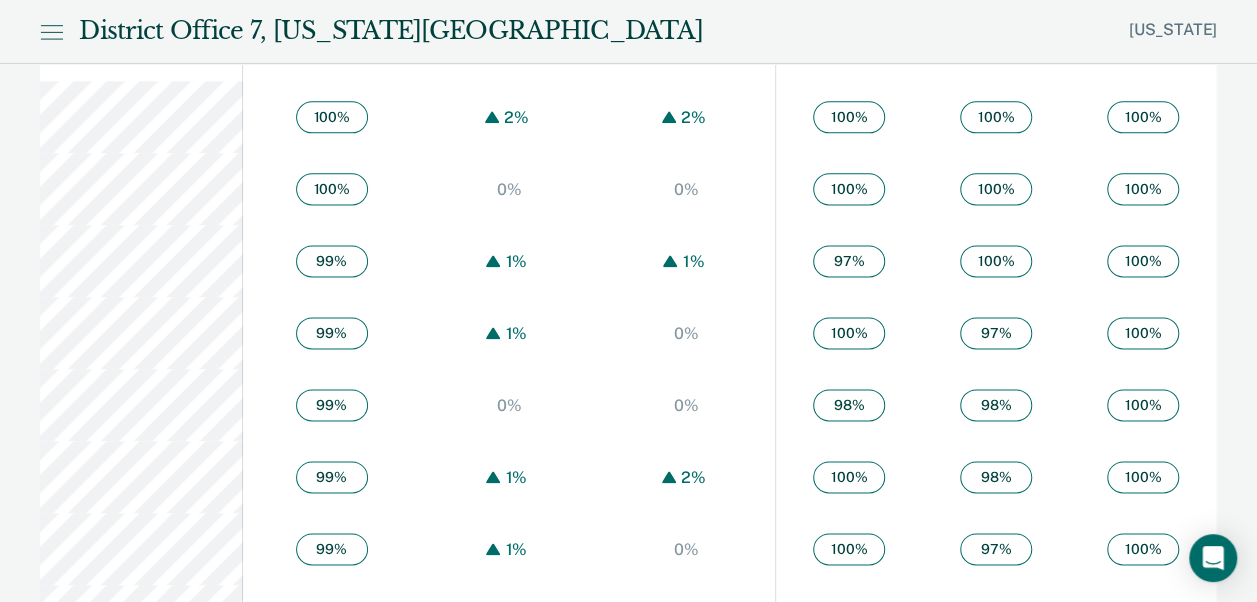 scroll, scrollTop: 0, scrollLeft: 0, axis: both 